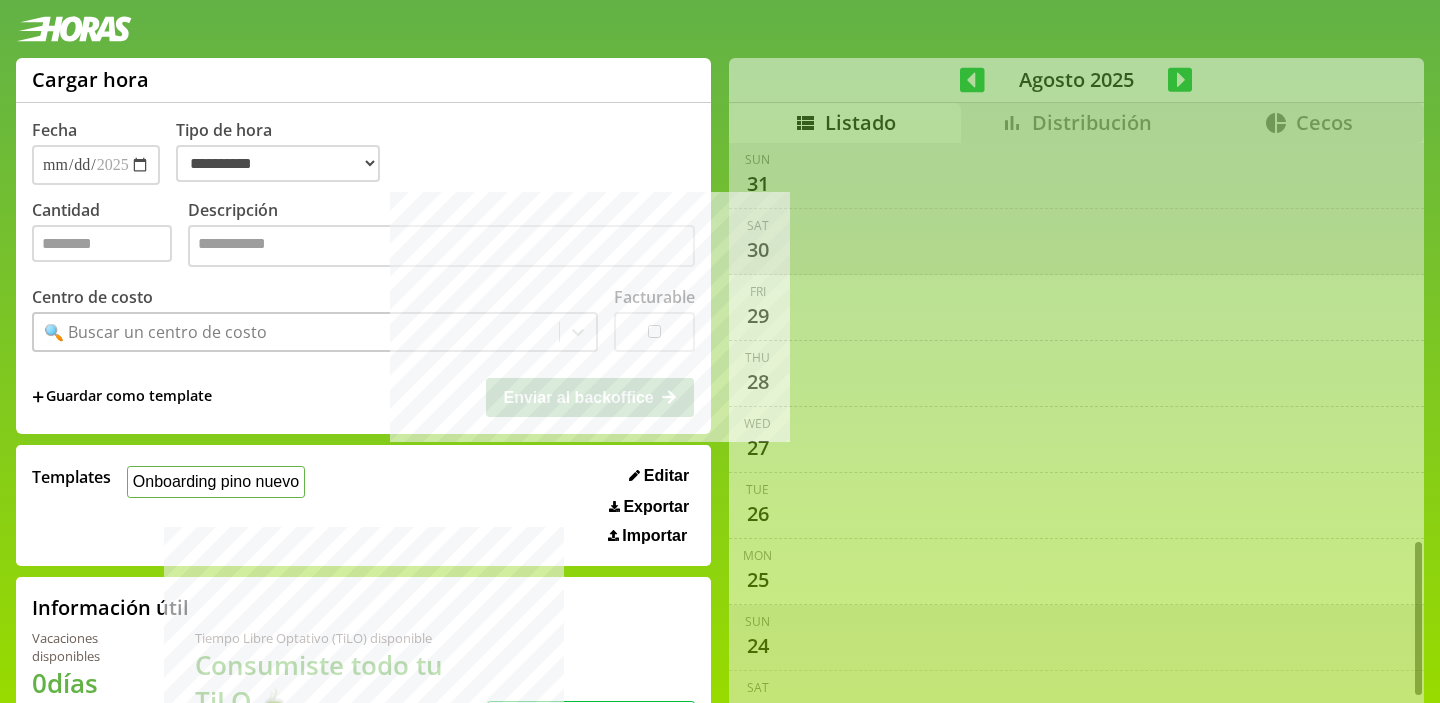 select on "**********" 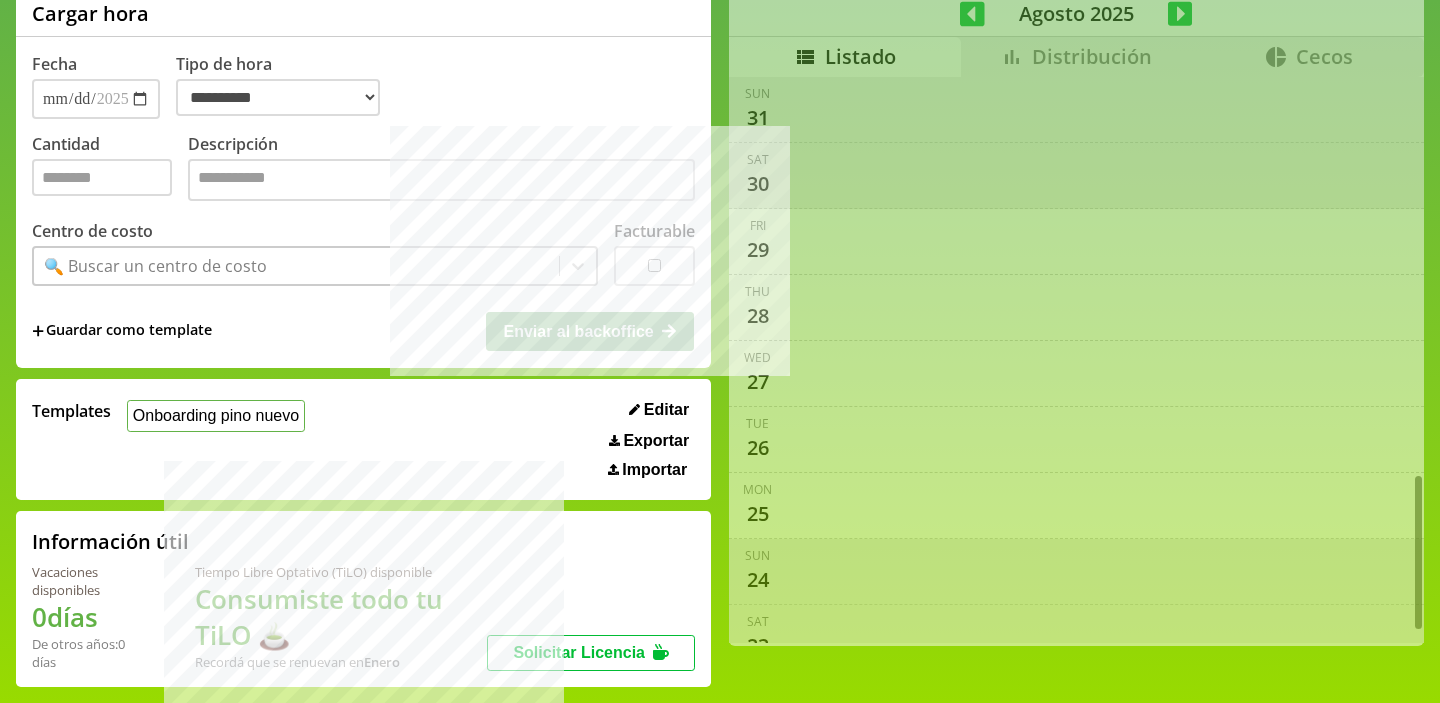 scroll, scrollTop: 1464, scrollLeft: 0, axis: vertical 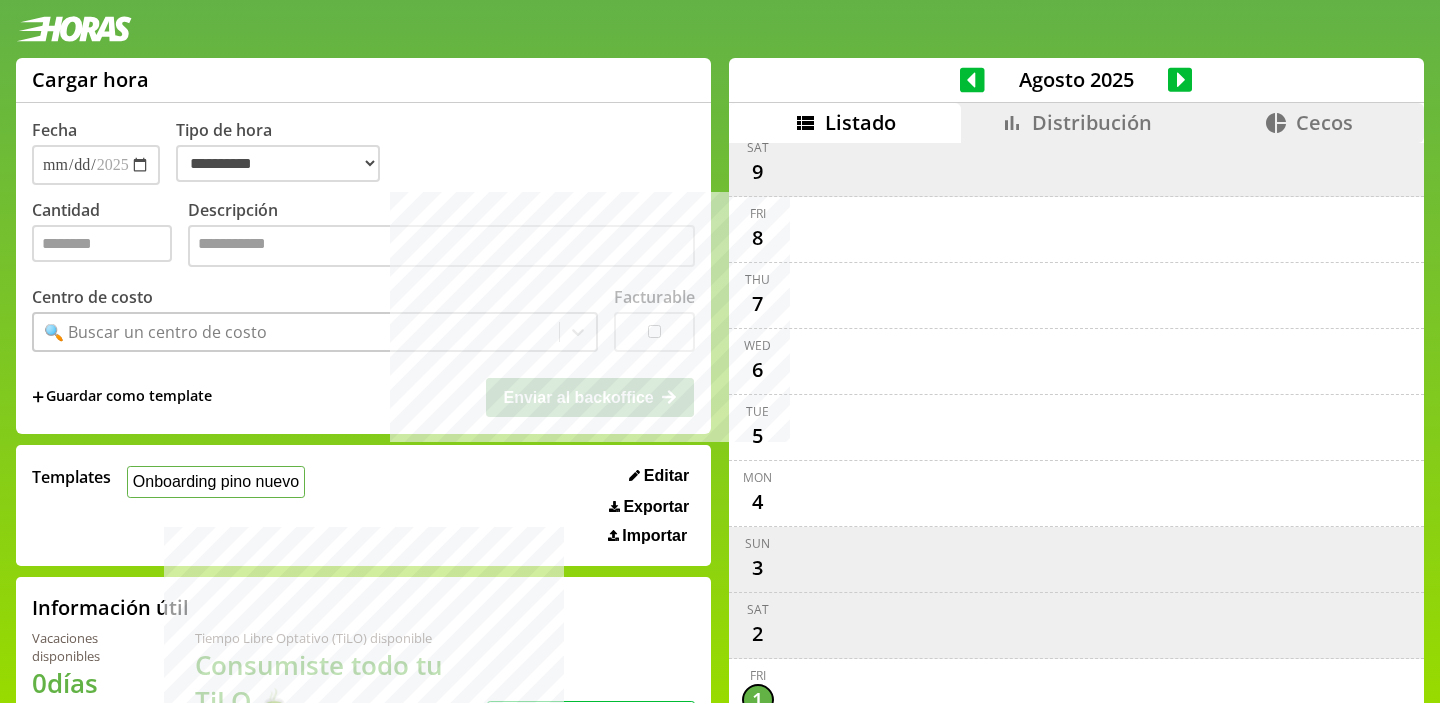 click 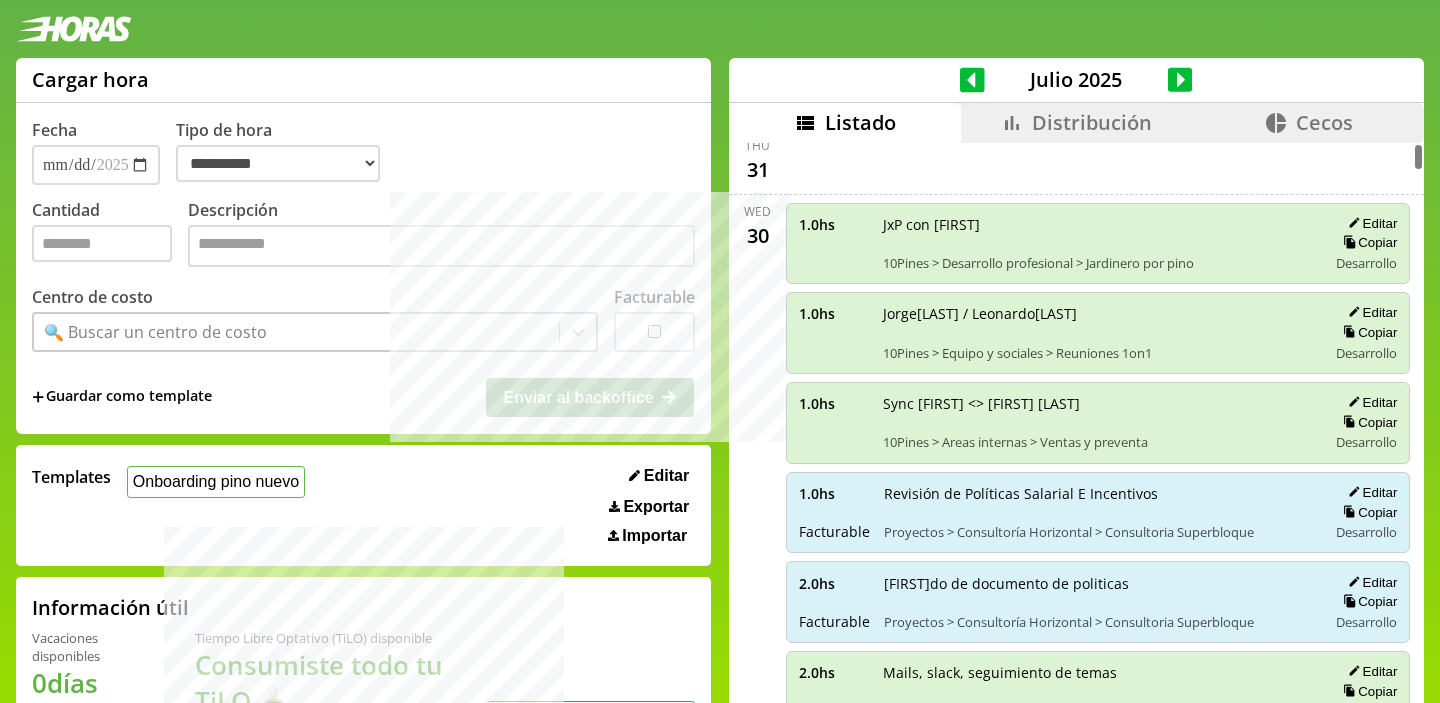 scroll, scrollTop: 0, scrollLeft: 0, axis: both 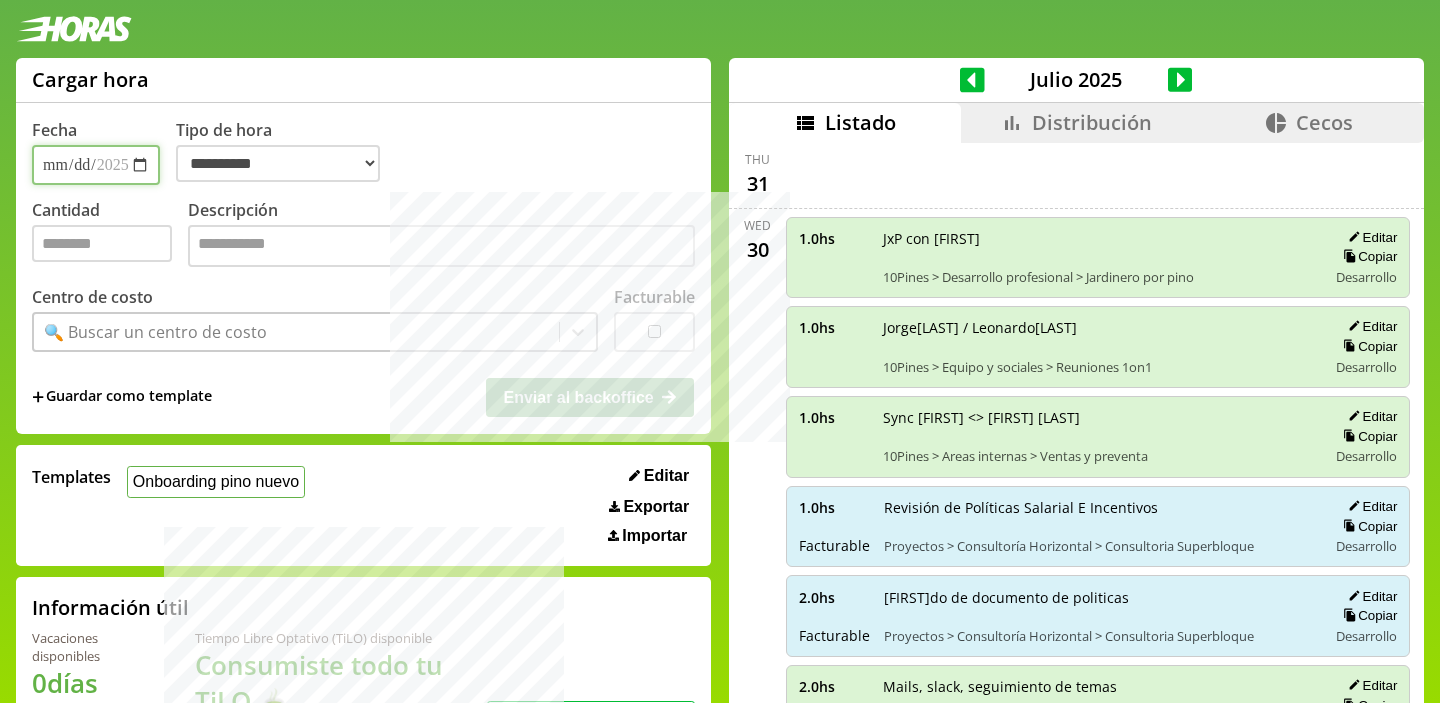 click on "**********" at bounding box center [96, 165] 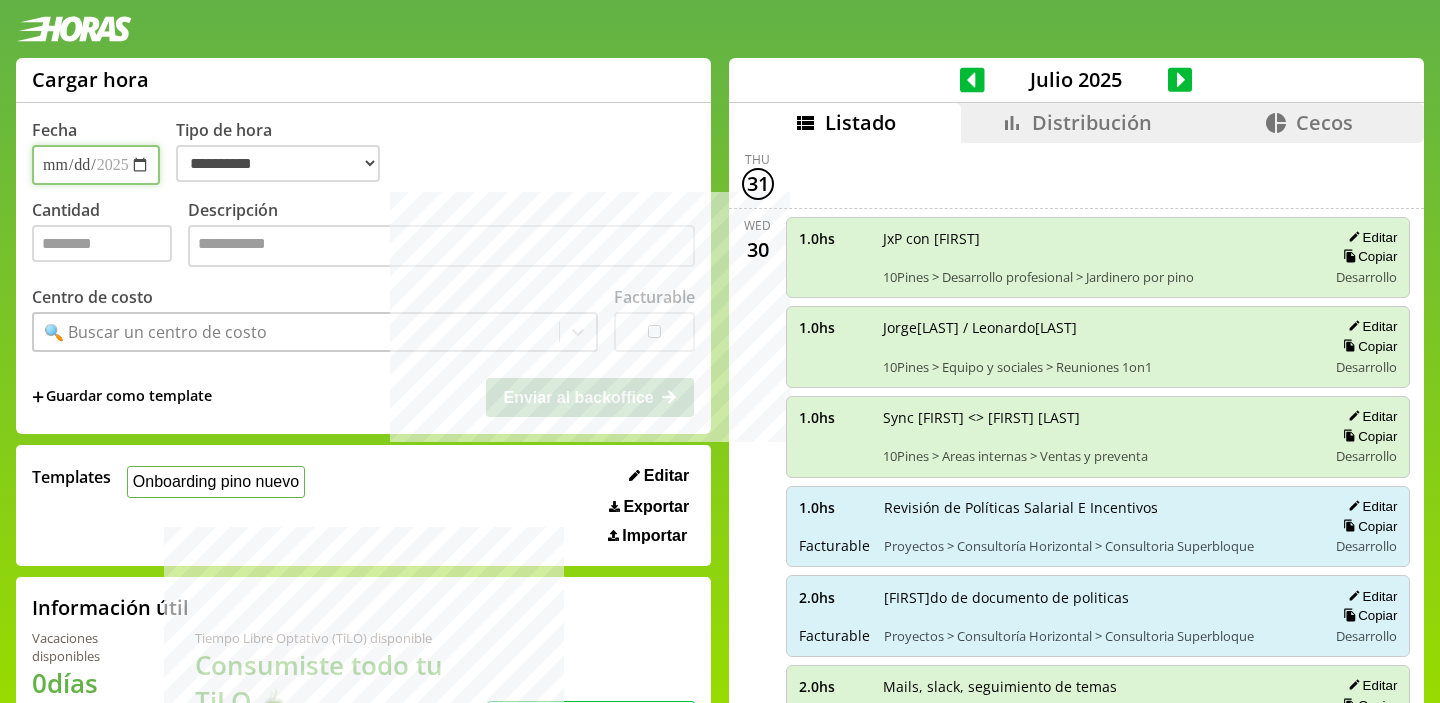 type on "**********" 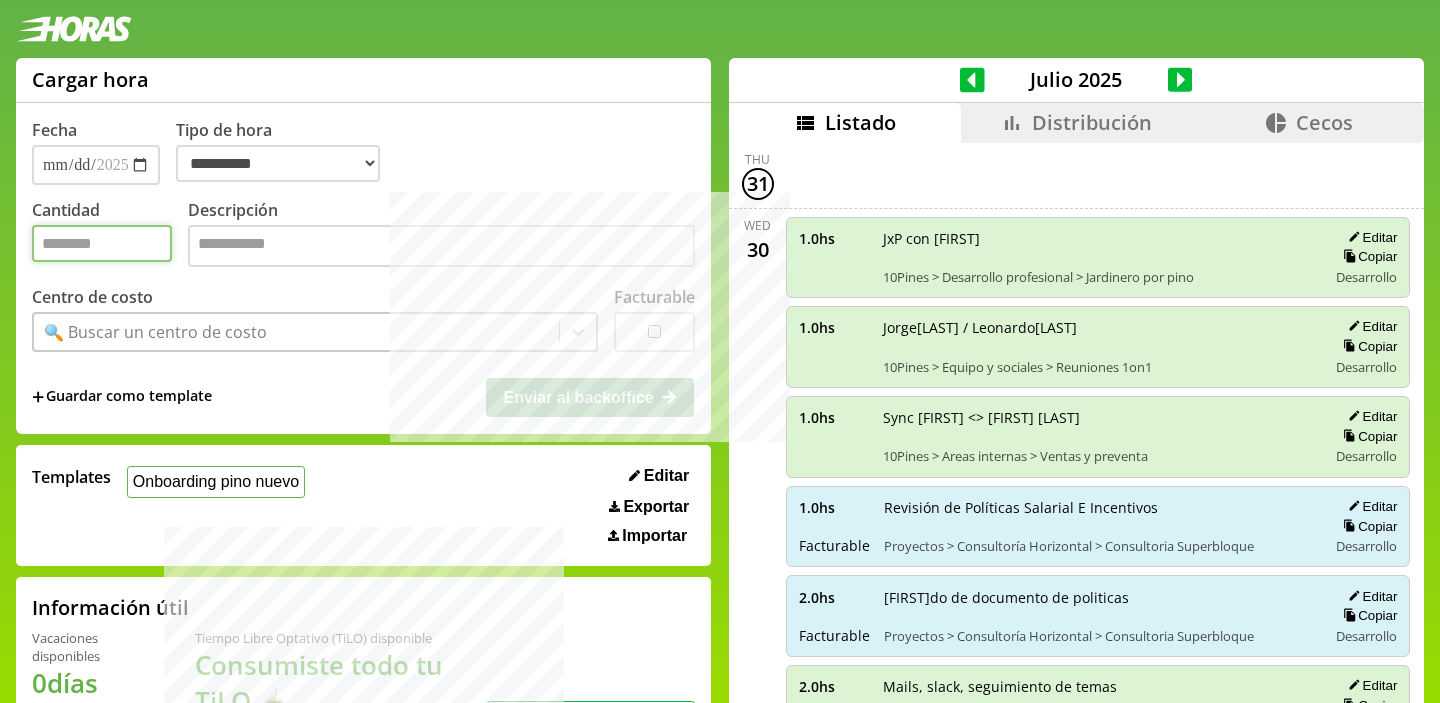click on "Cantidad" at bounding box center [102, 243] 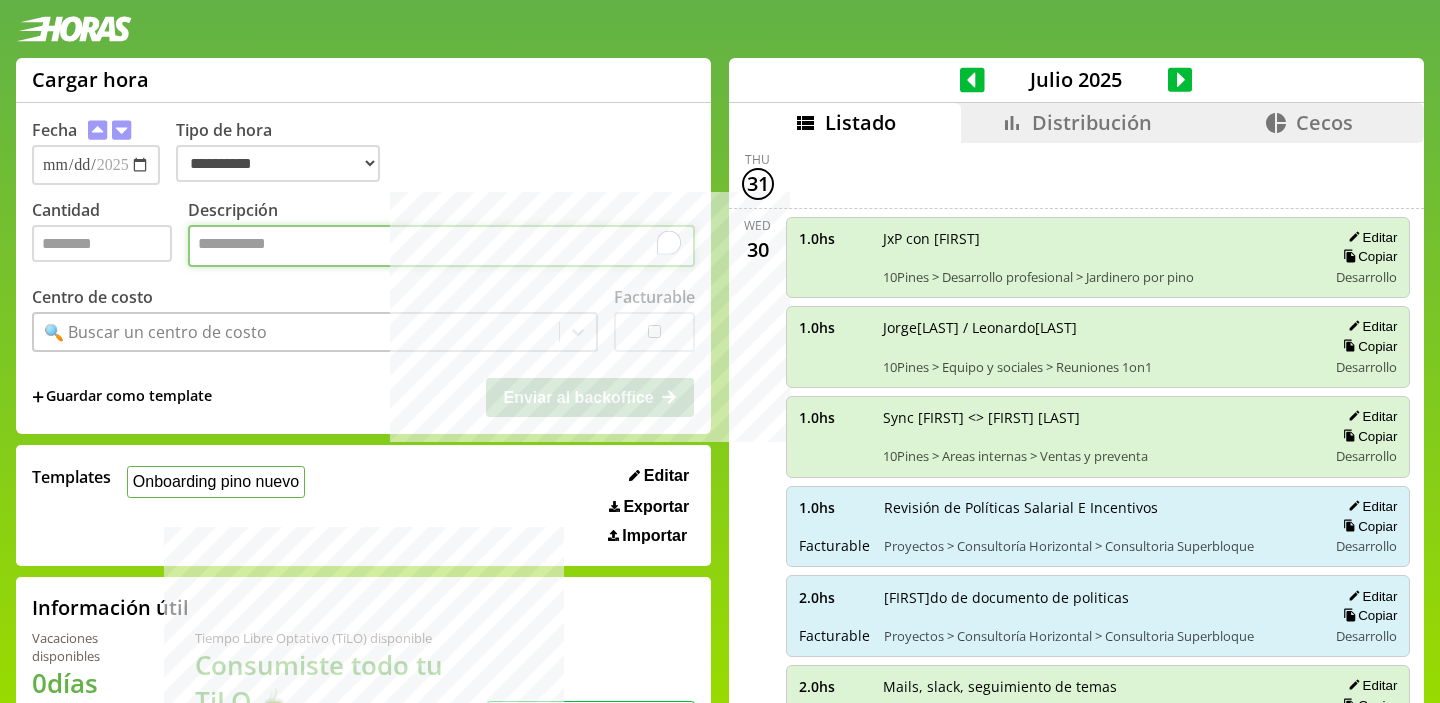 paste on "**********" 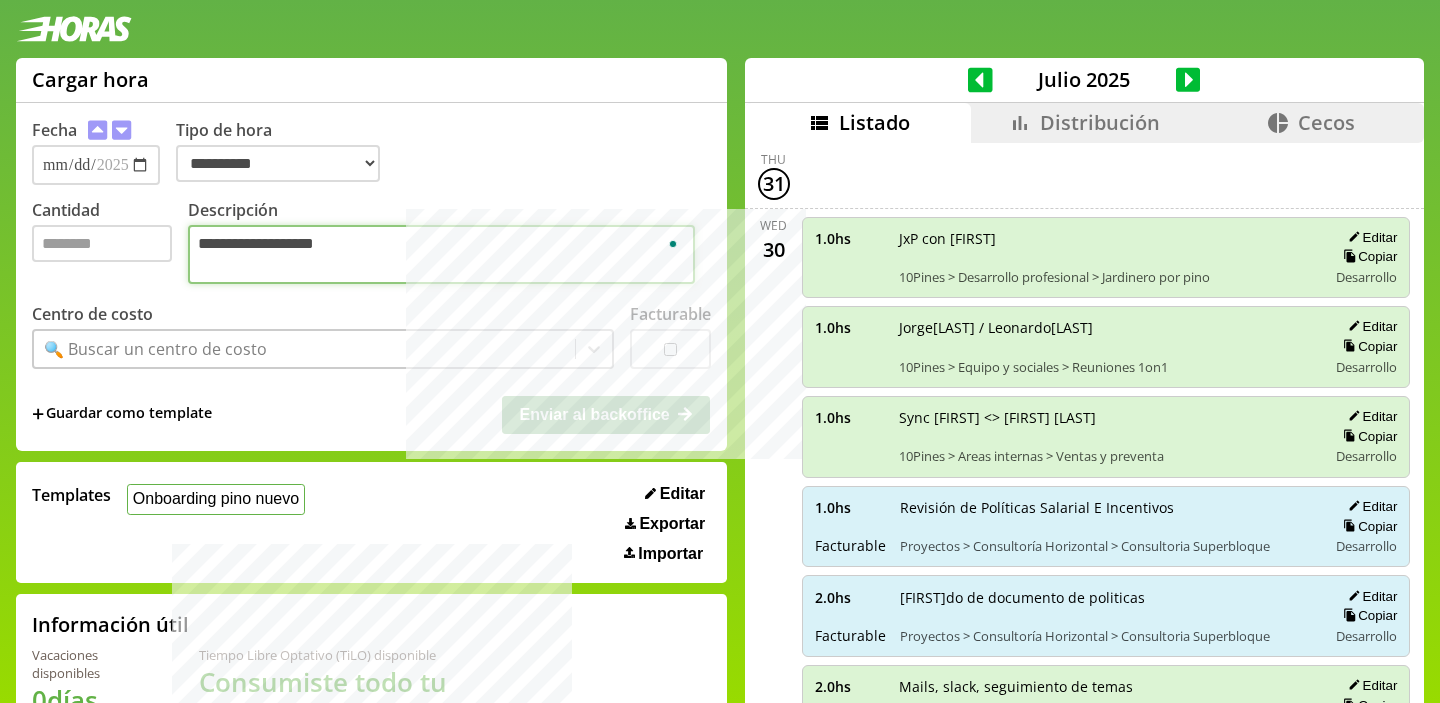 type on "**********" 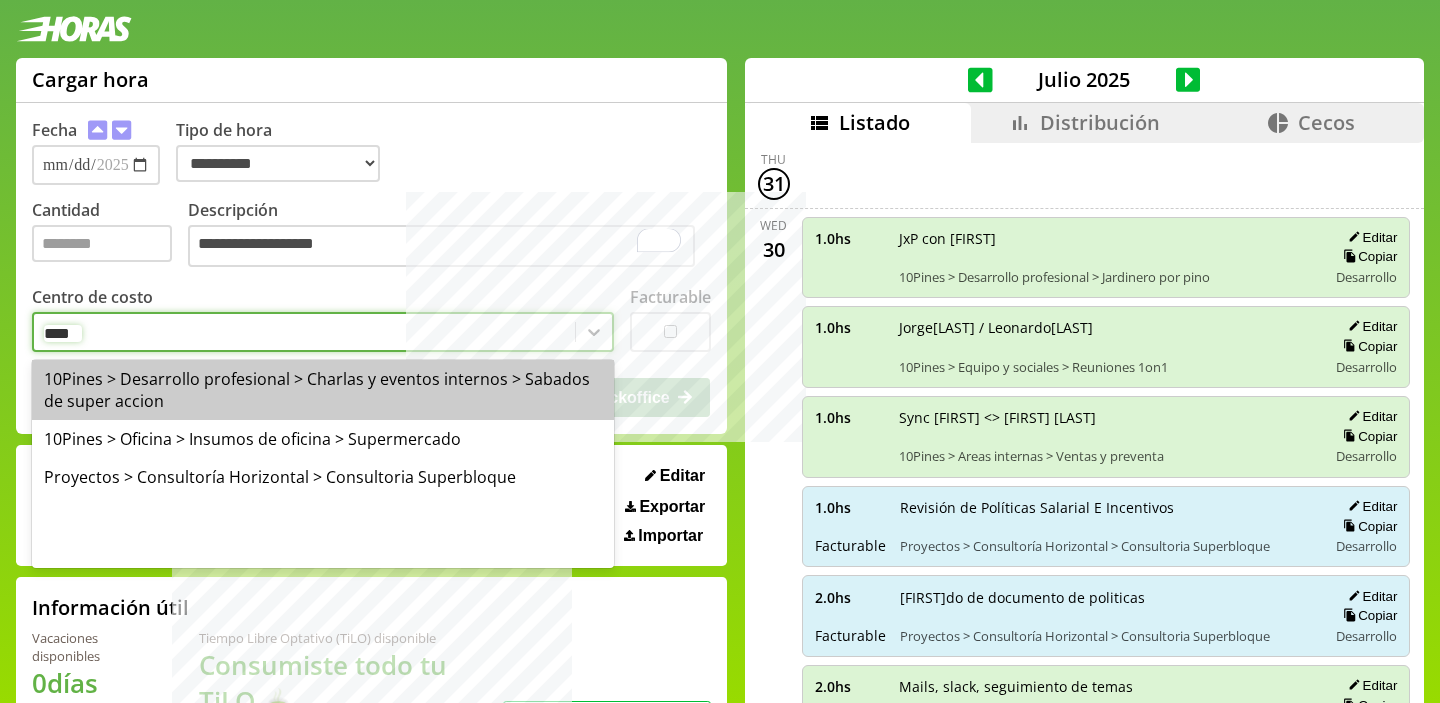 type on "*****" 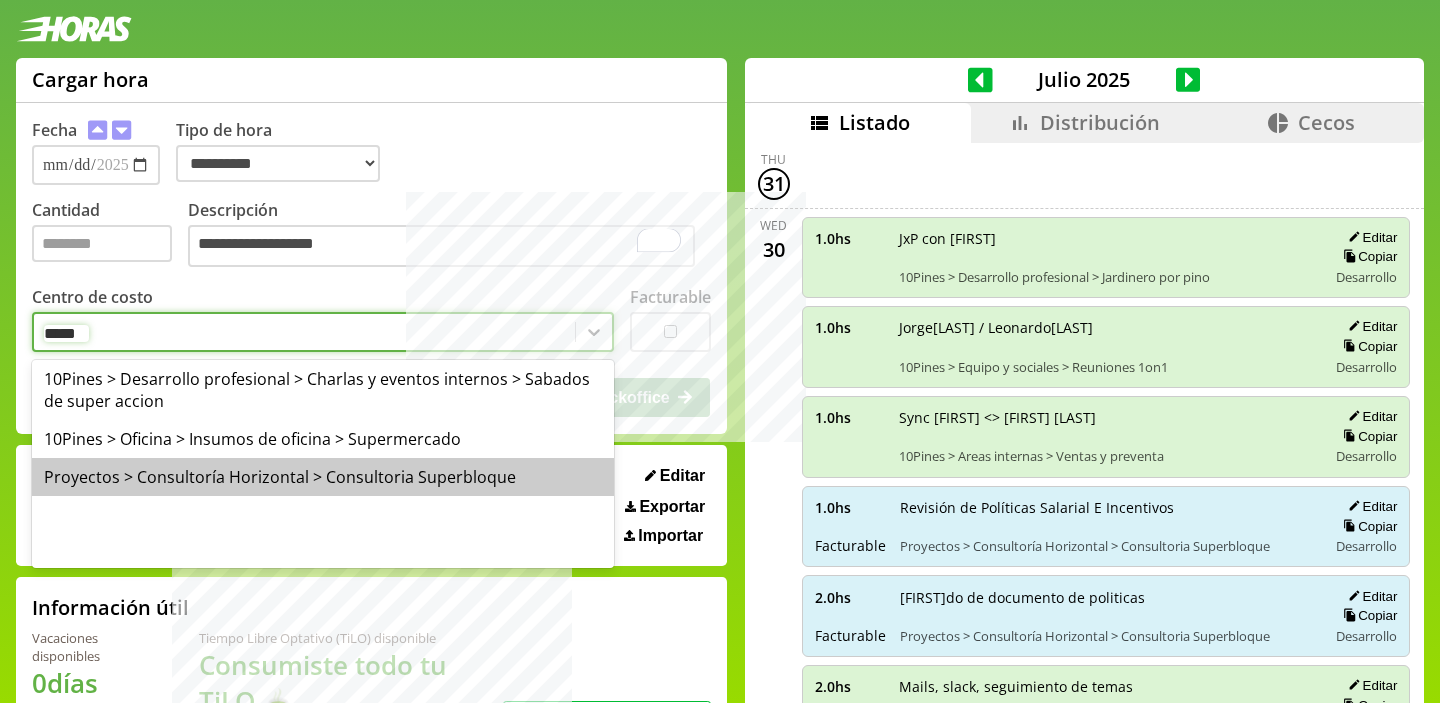 type 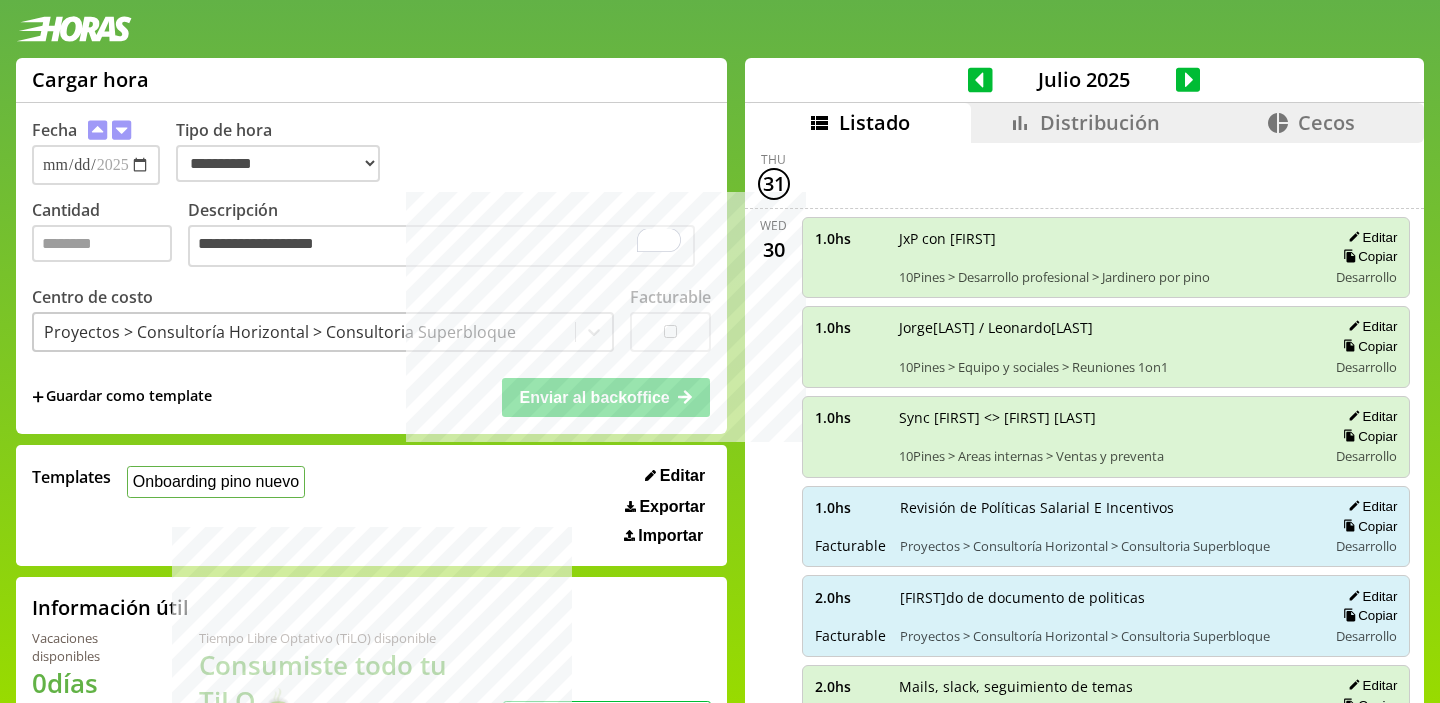 click on "Enviar al backoffice" at bounding box center (607, 398) 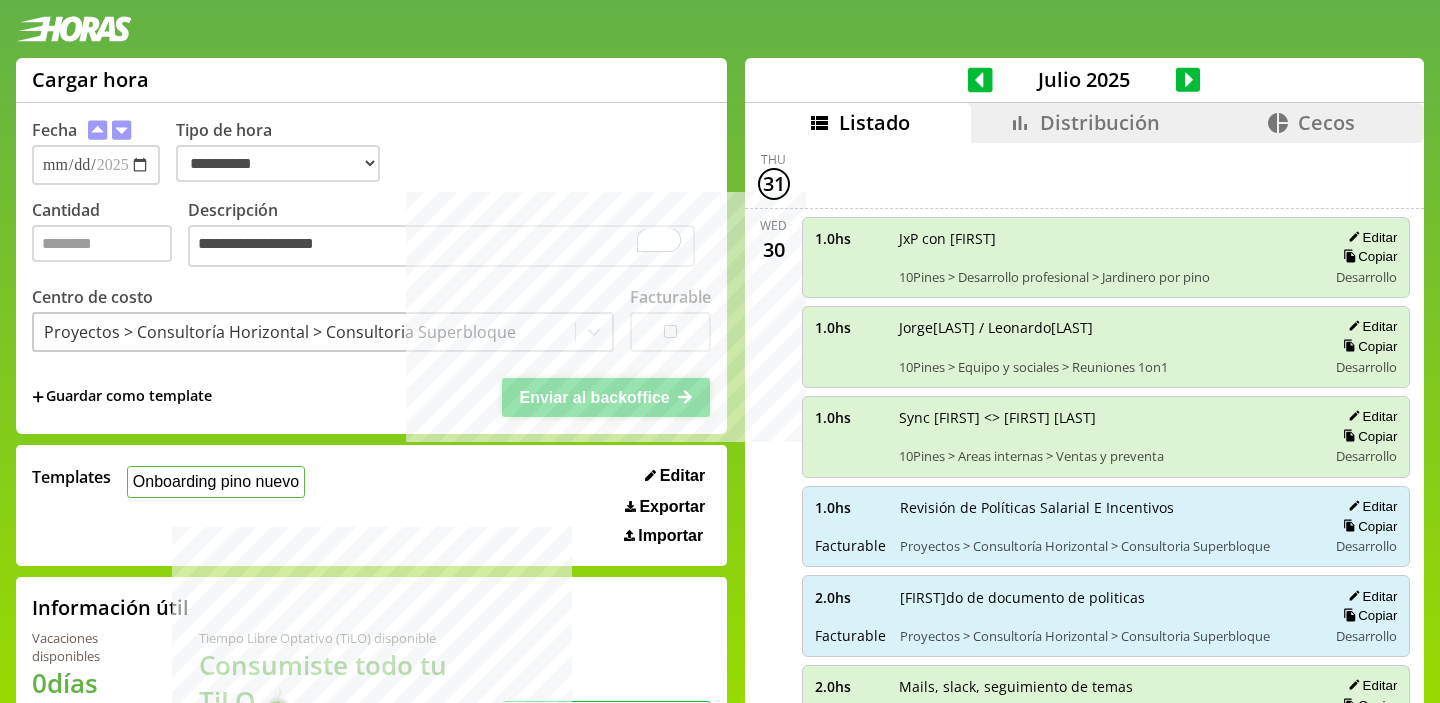 click on "Enviar al backoffice" at bounding box center [594, 397] 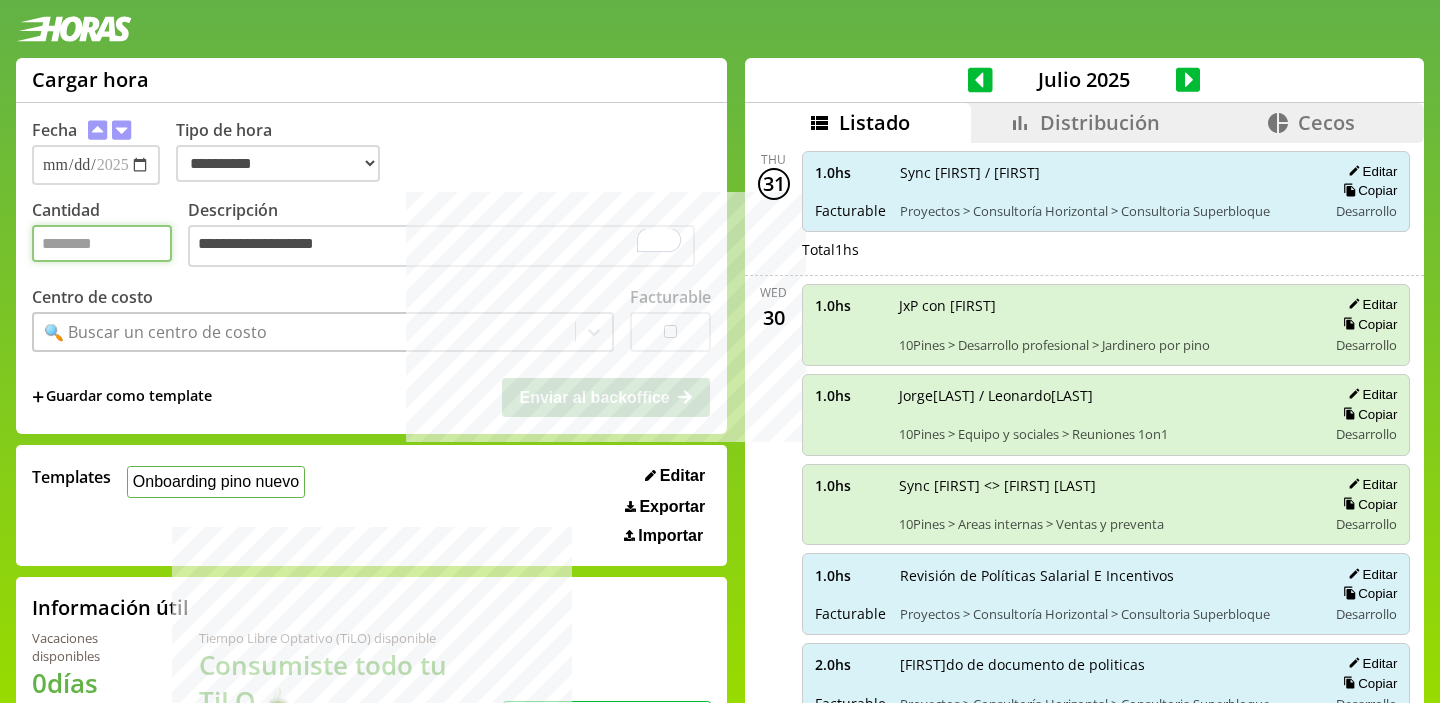 click on "Cantidad" at bounding box center (102, 243) 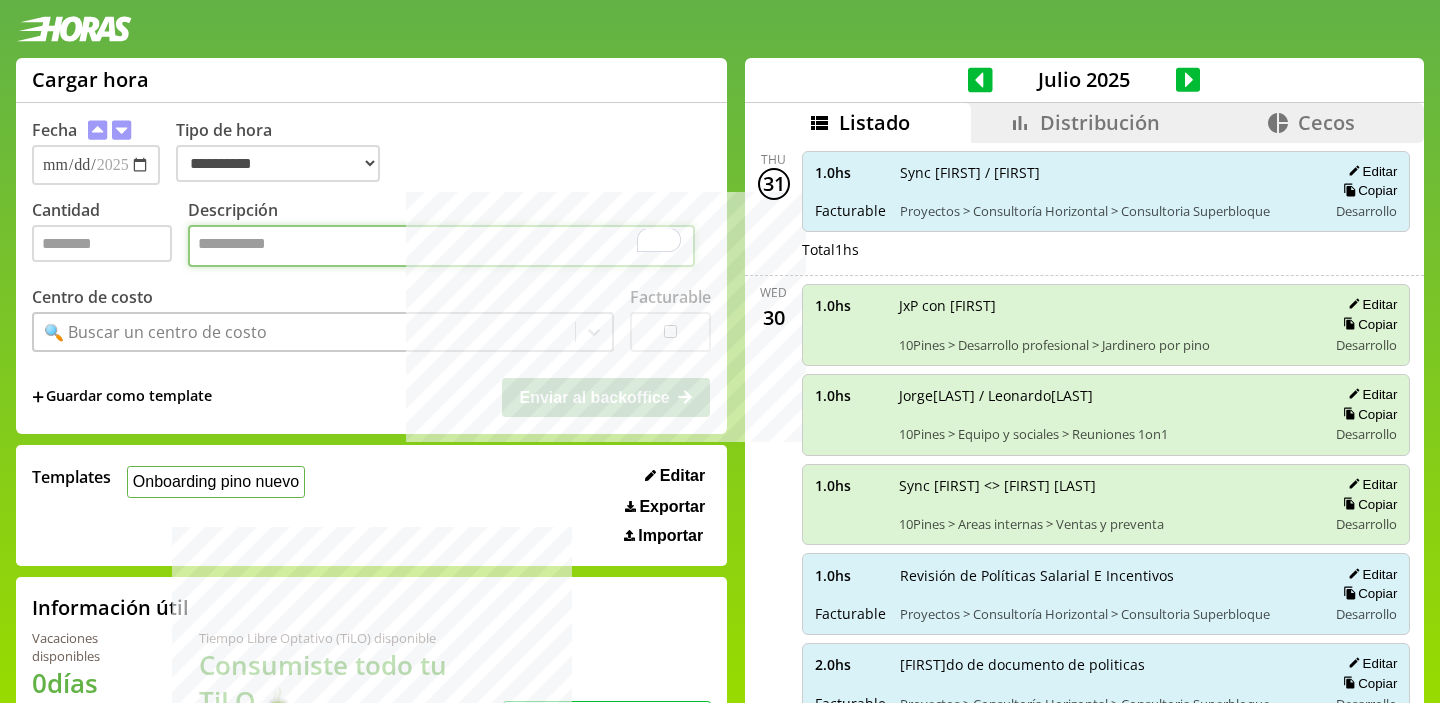 paste on "**********" 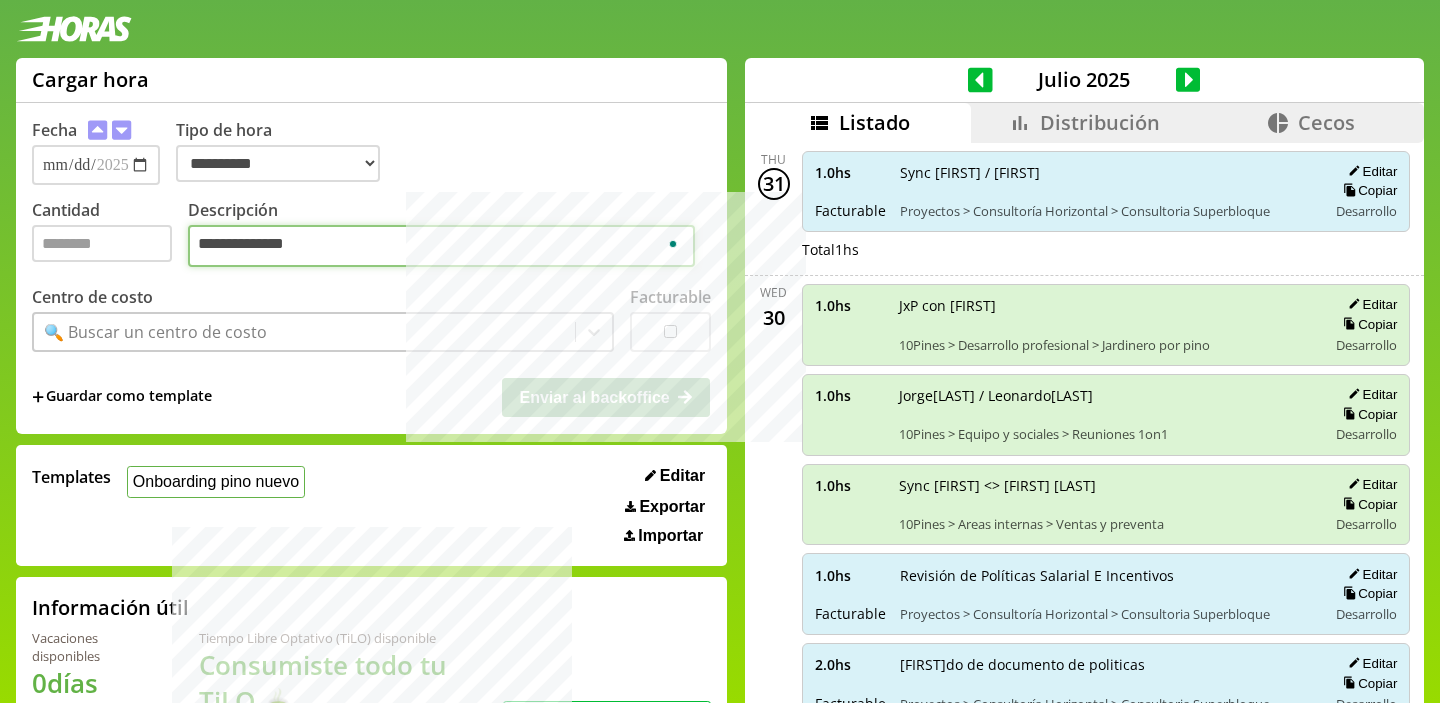 type on "**********" 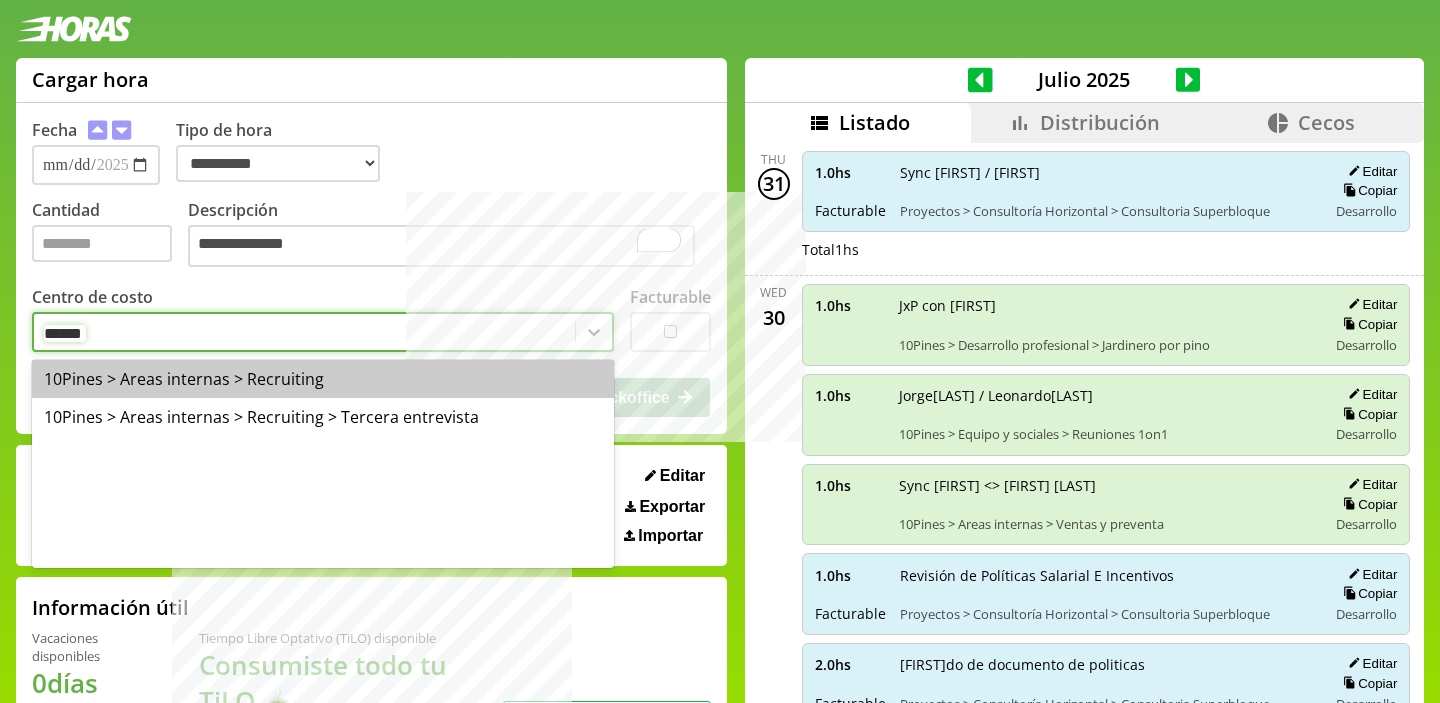 type on "*******" 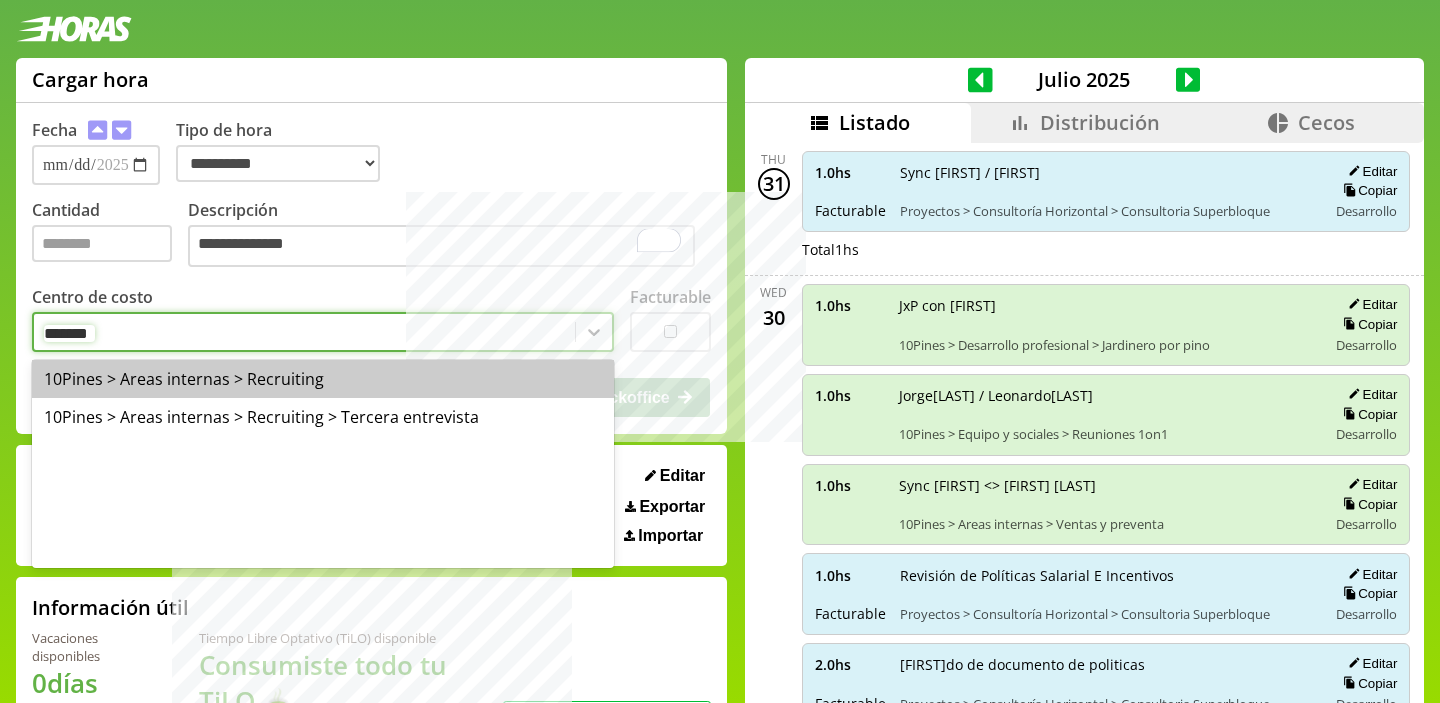 type 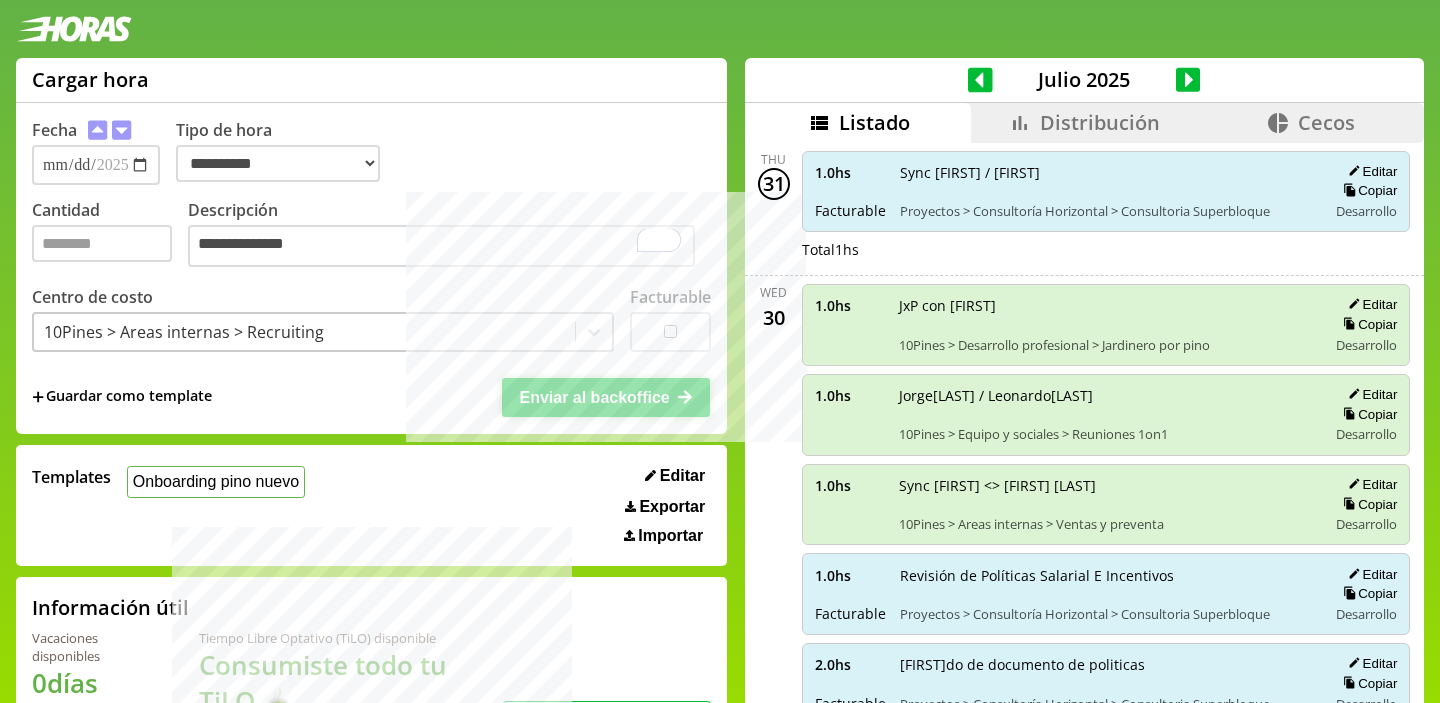 click 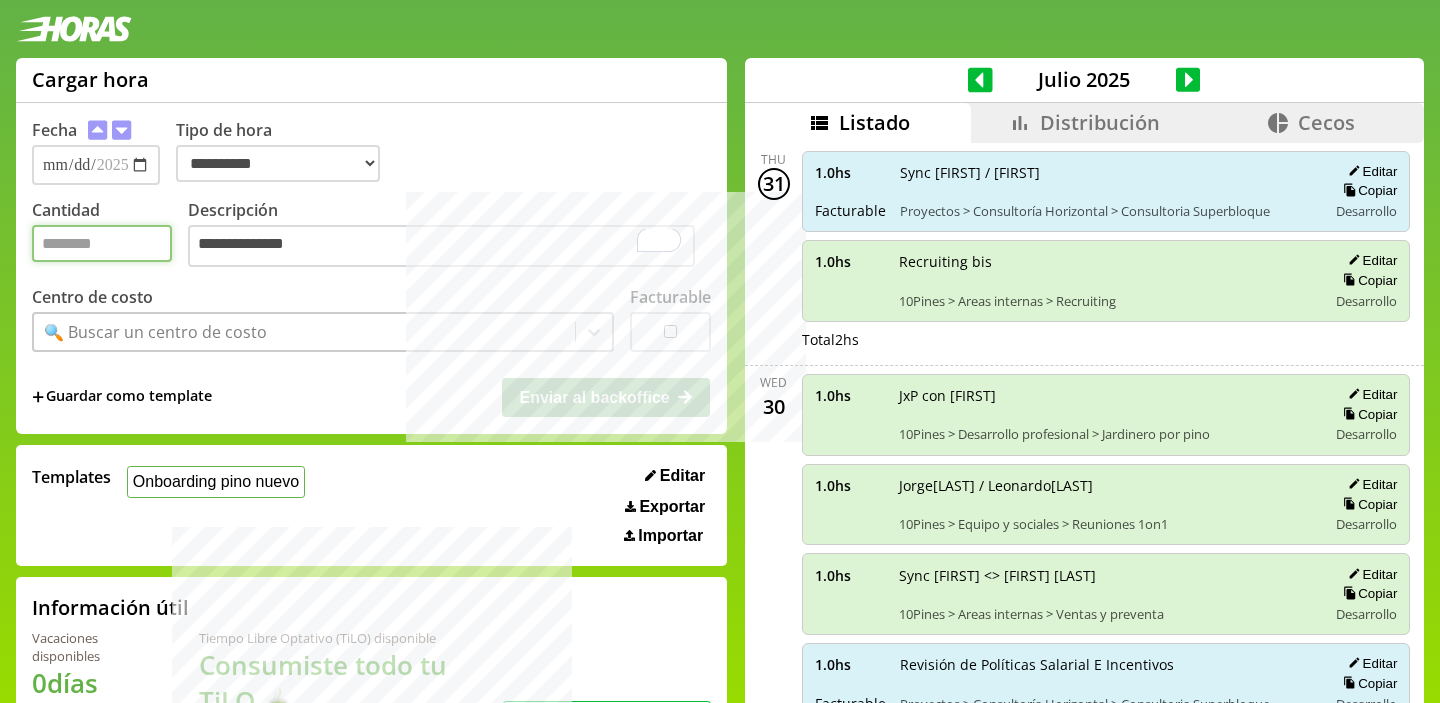 click on "Cantidad" at bounding box center (102, 243) 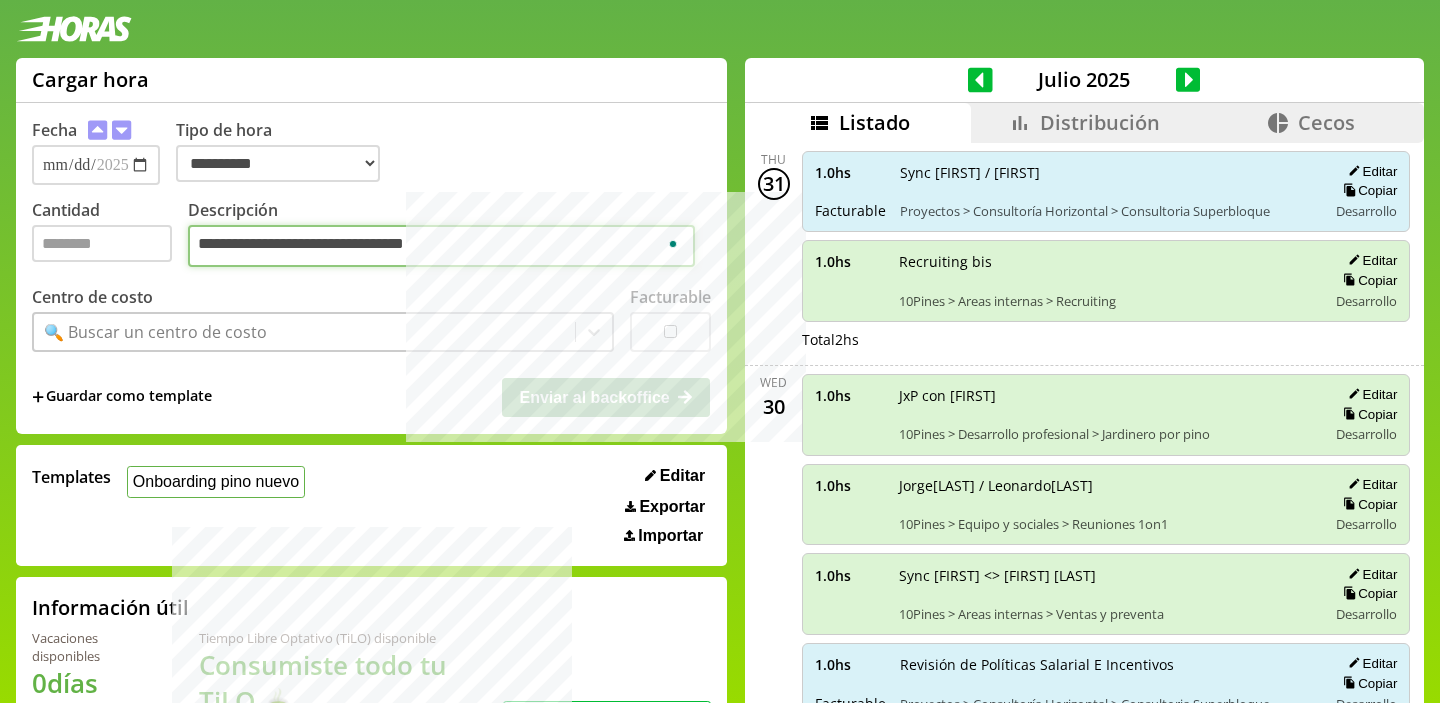 type on "**********" 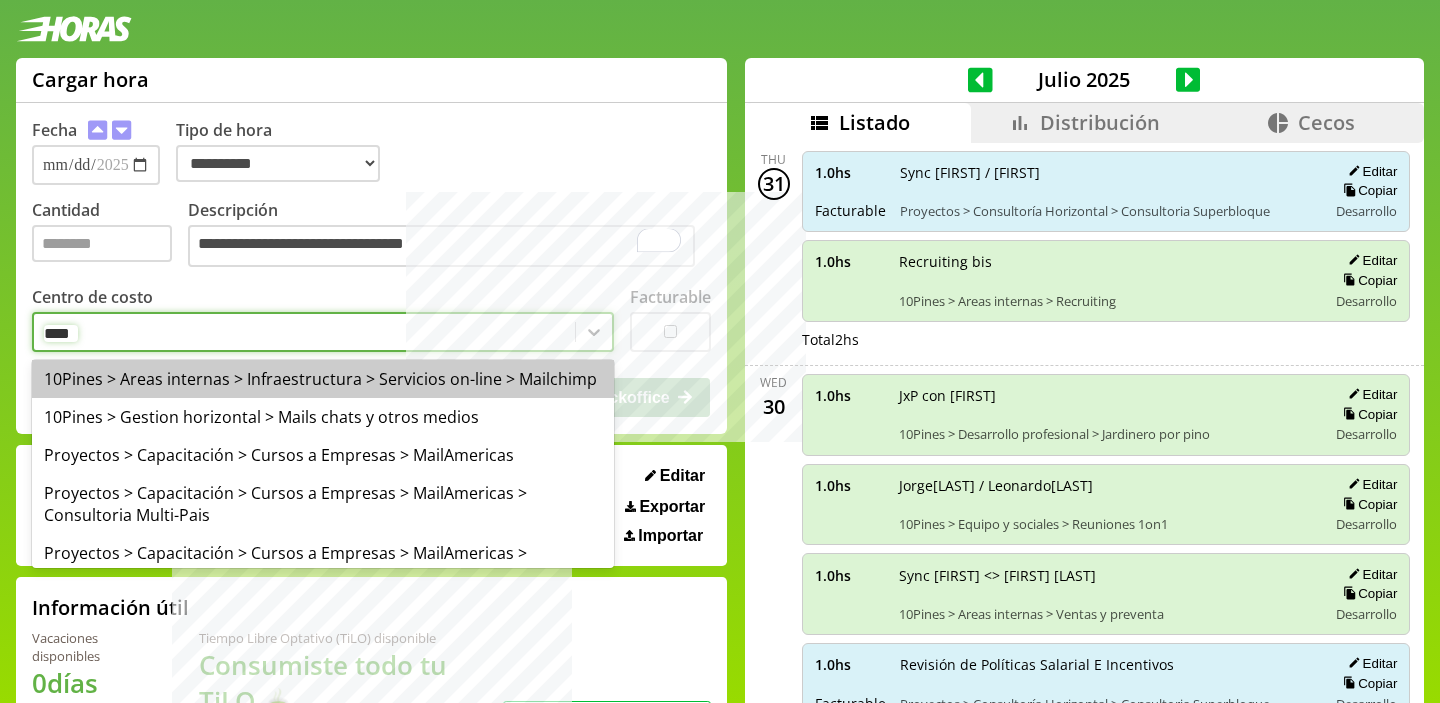 type on "*****" 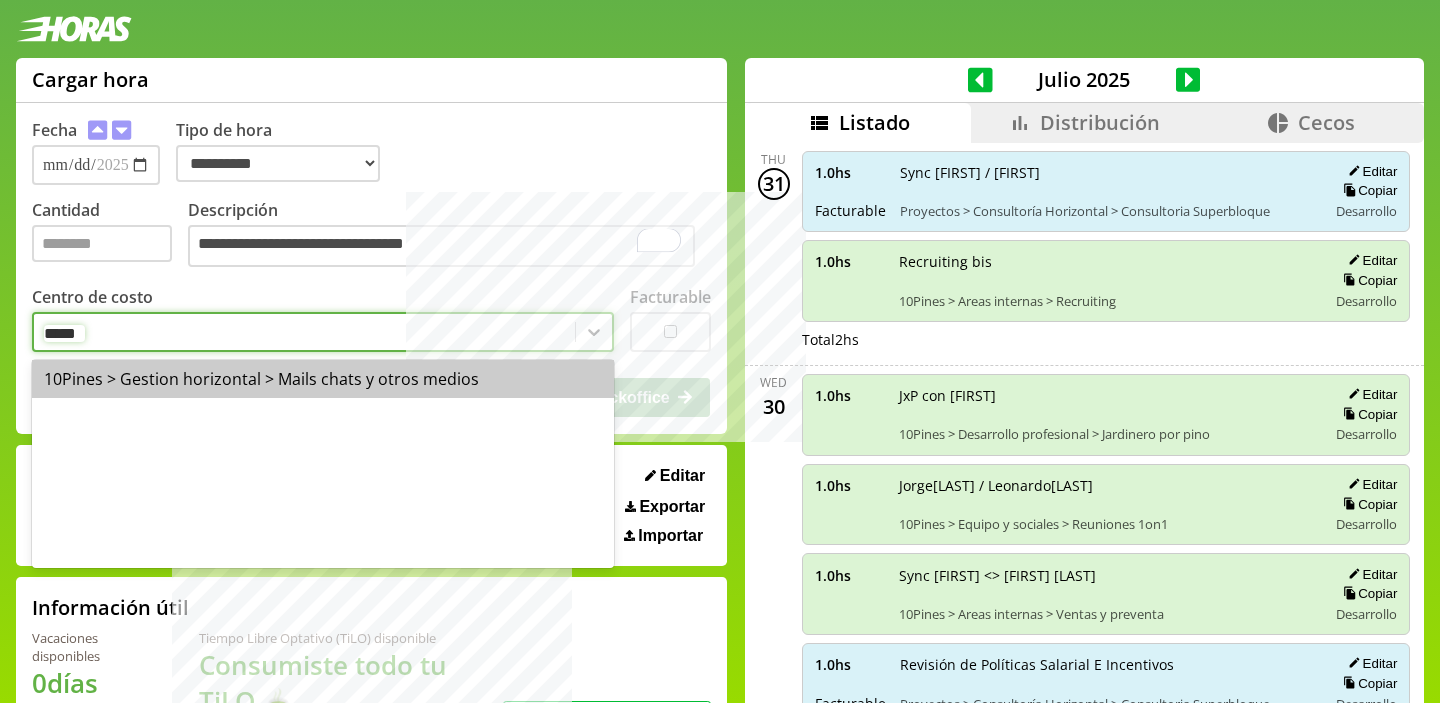 type 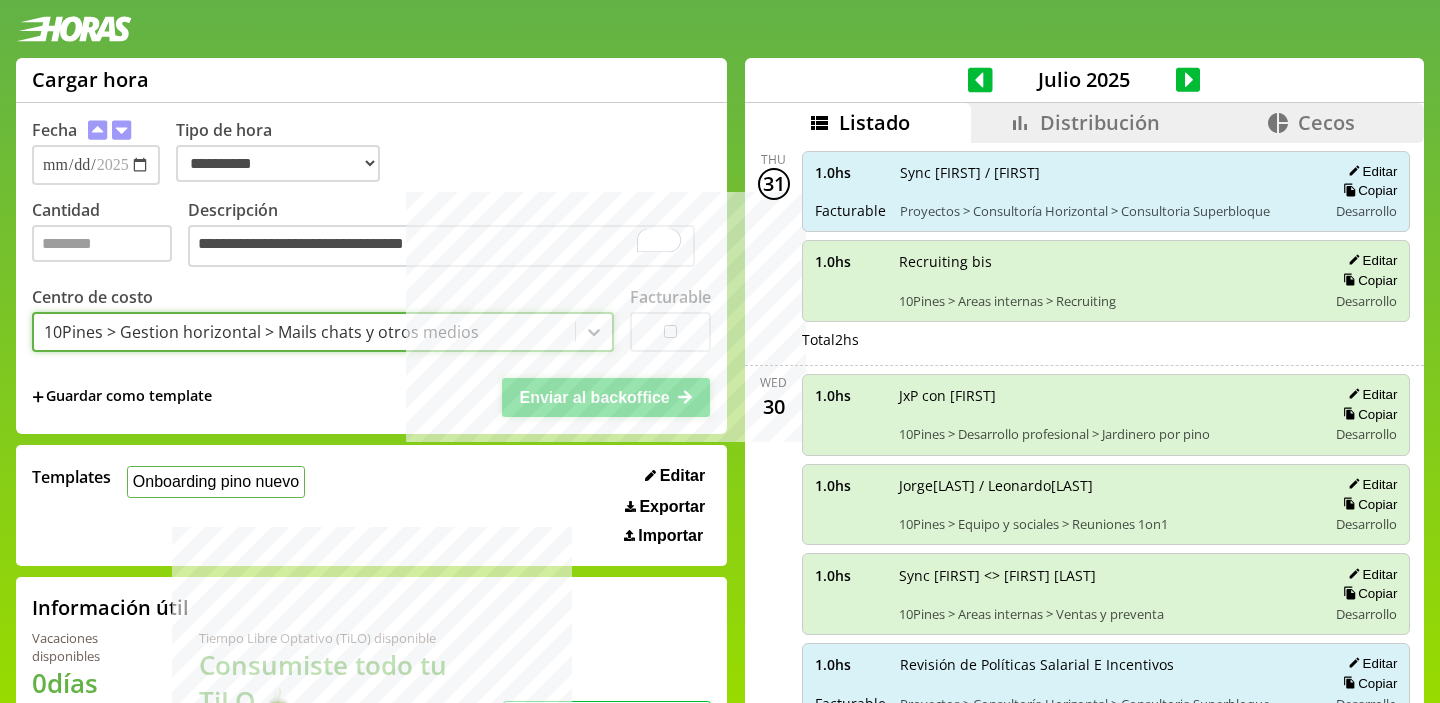 click on "Enviar al backoffice" at bounding box center [594, 397] 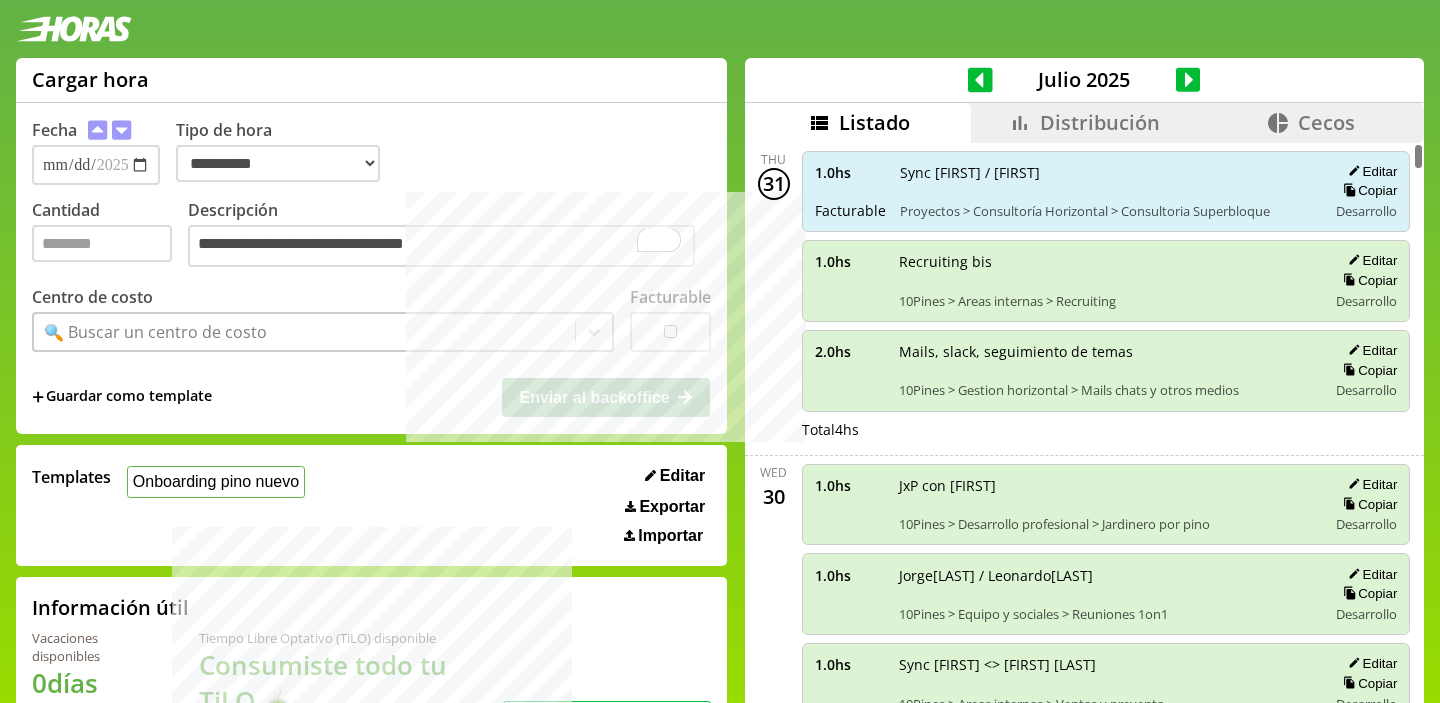click on "Distribución" at bounding box center (1100, 122) 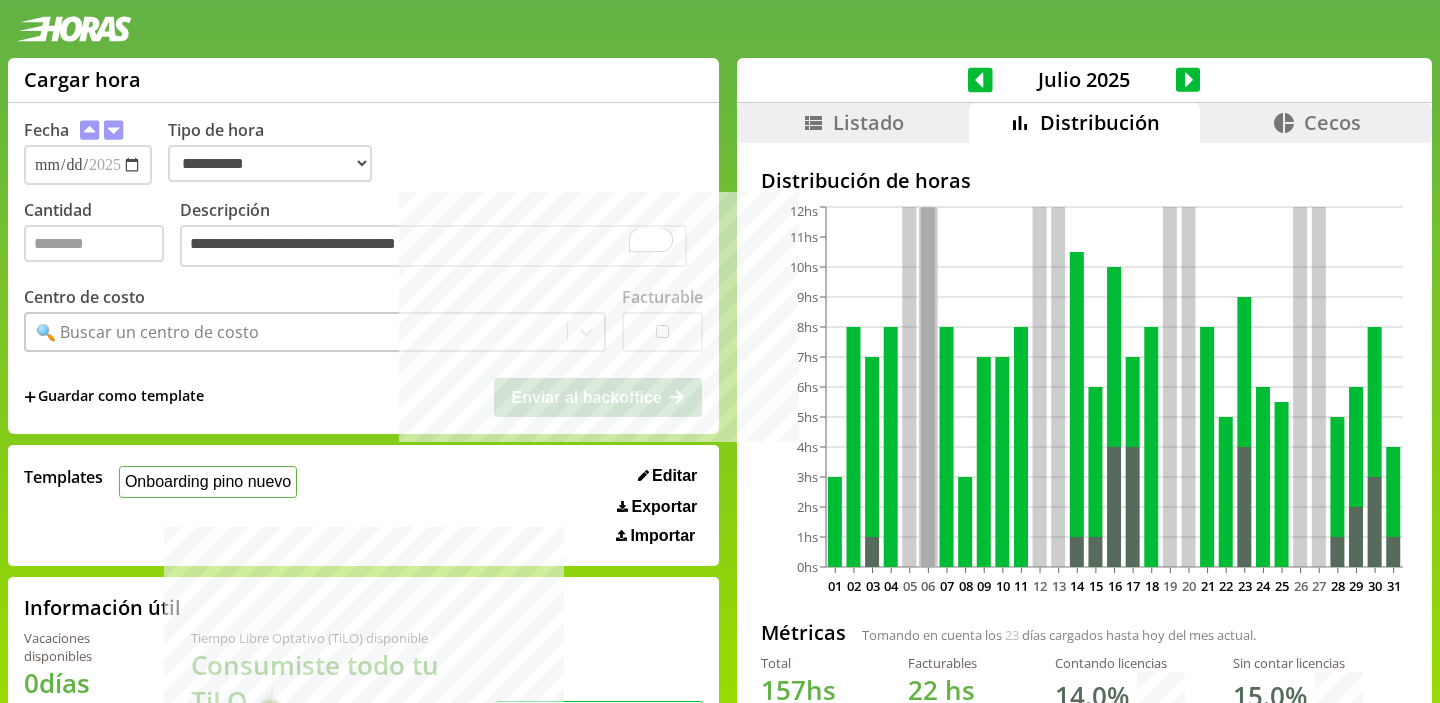 scroll, scrollTop: 37, scrollLeft: 0, axis: vertical 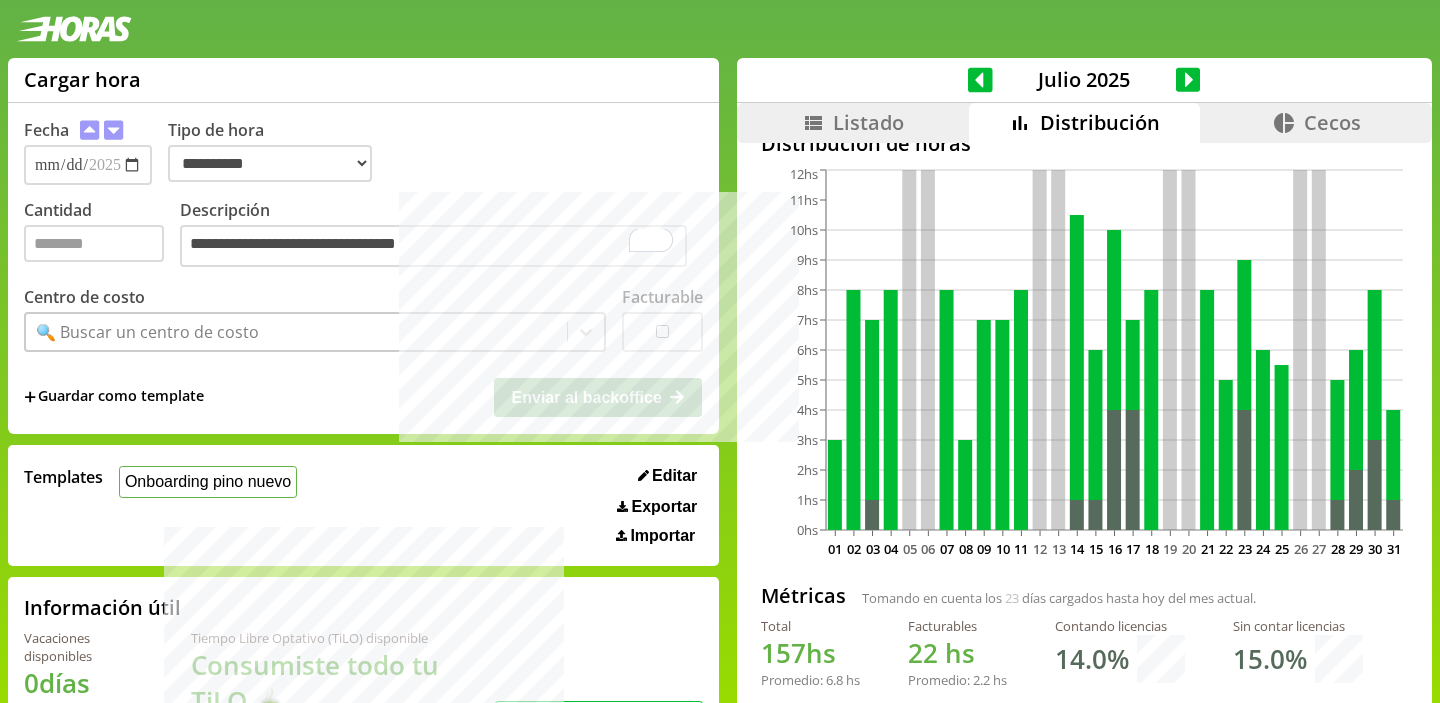 click 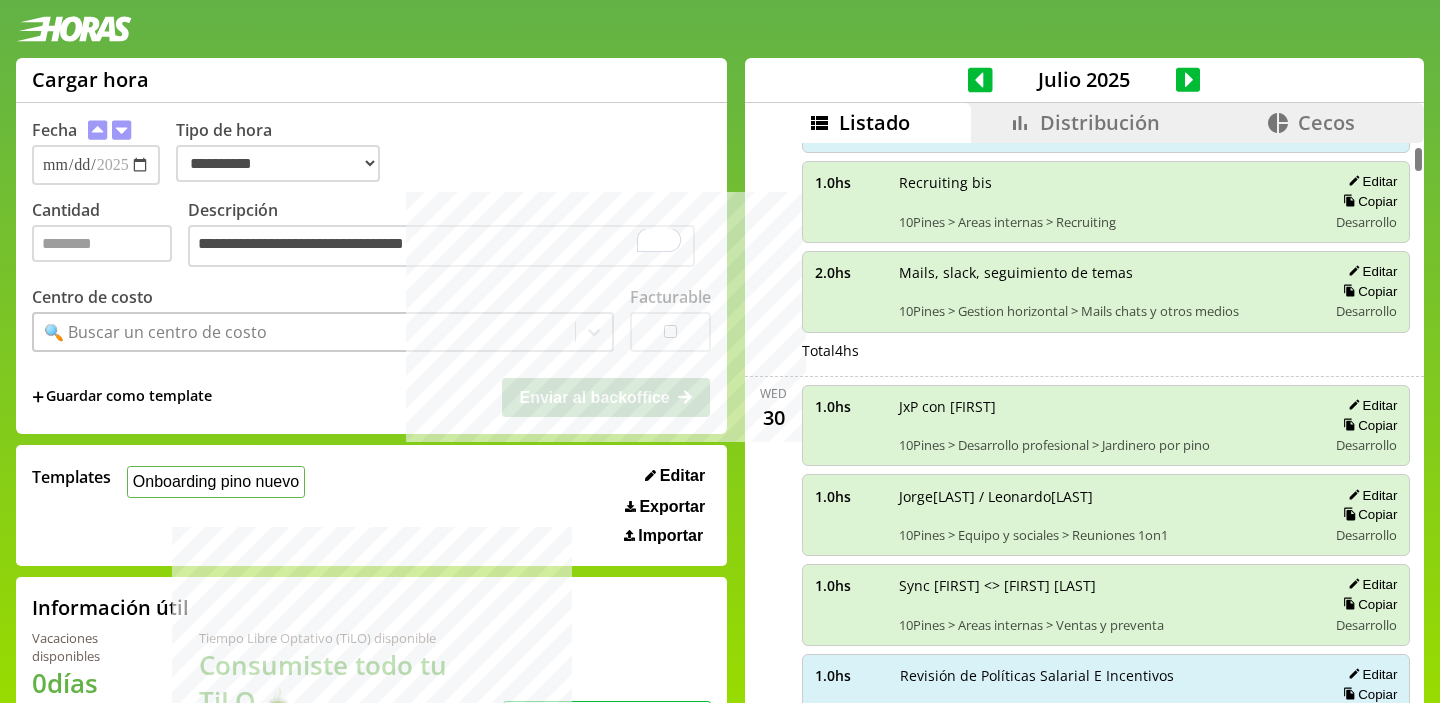 scroll, scrollTop: 0, scrollLeft: 0, axis: both 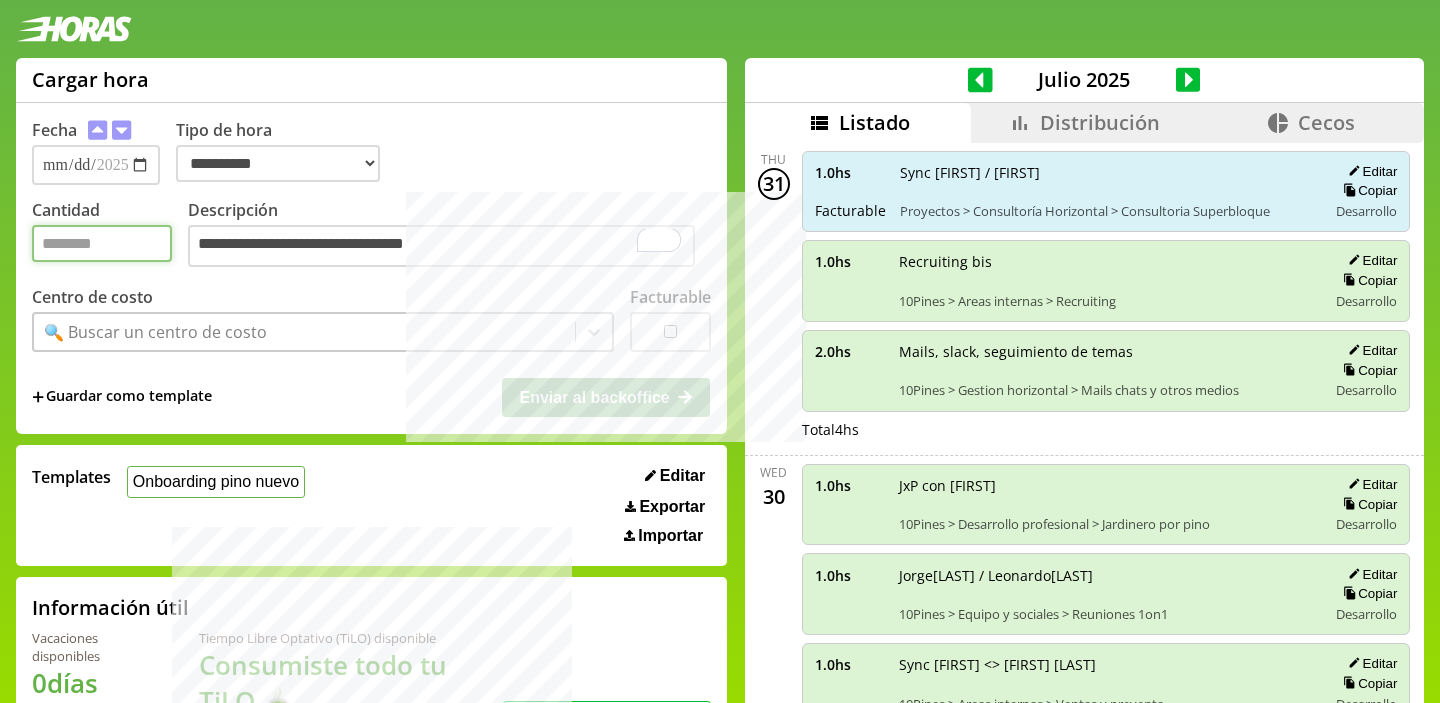 click on "Cantidad" at bounding box center [102, 243] 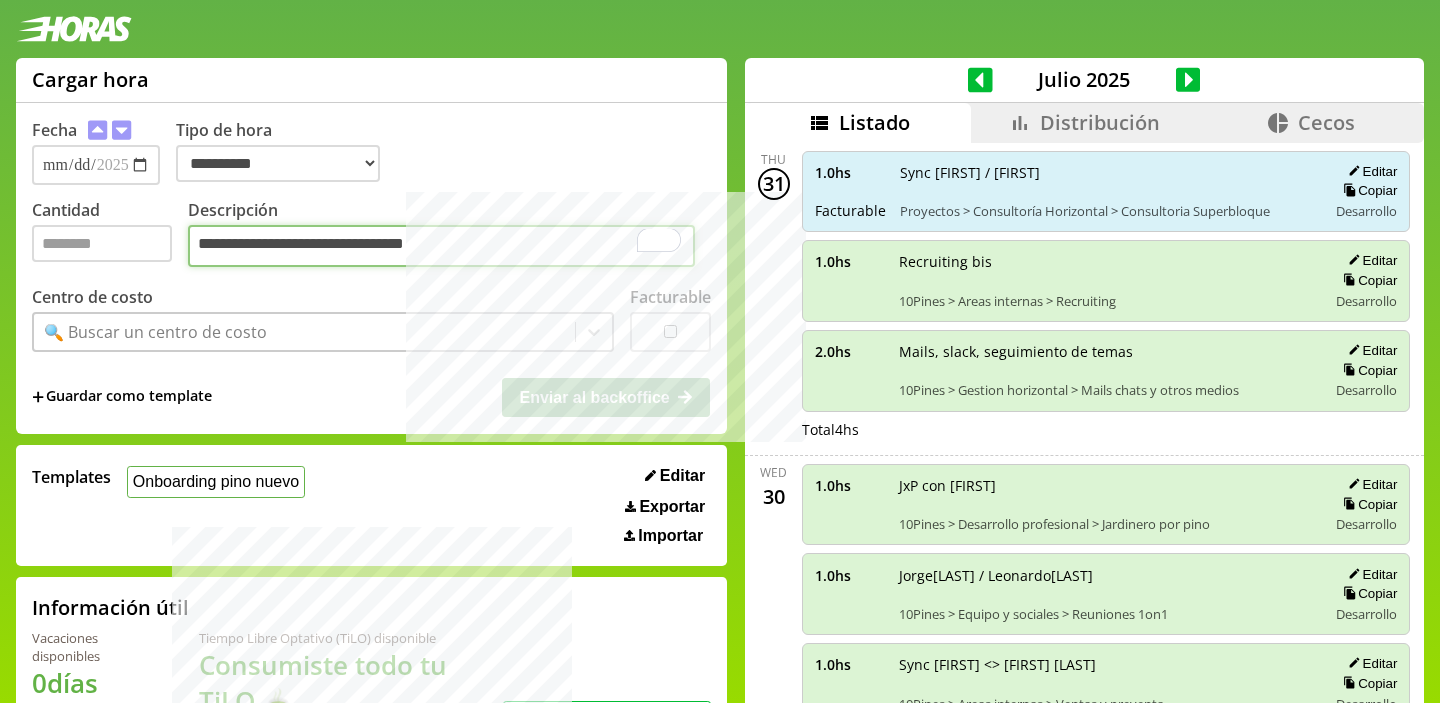 type 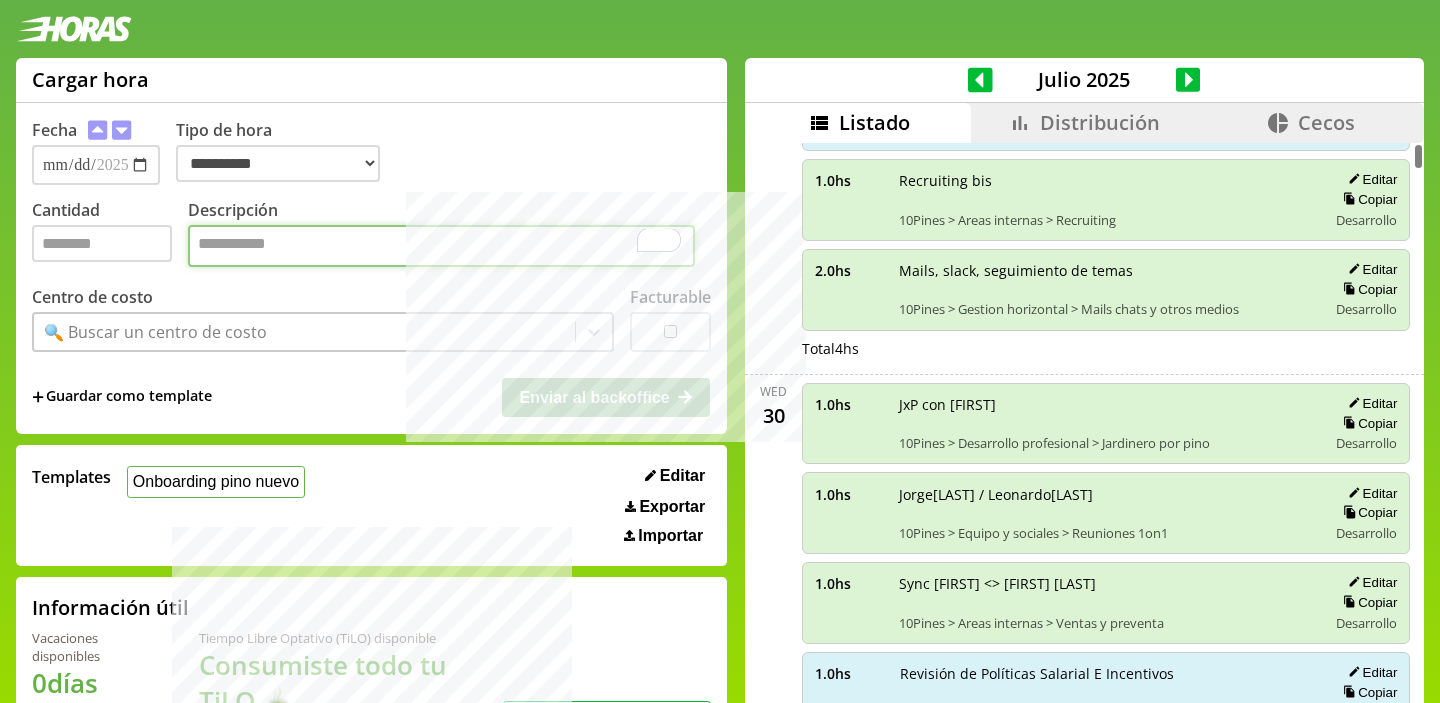 scroll, scrollTop: 0, scrollLeft: 0, axis: both 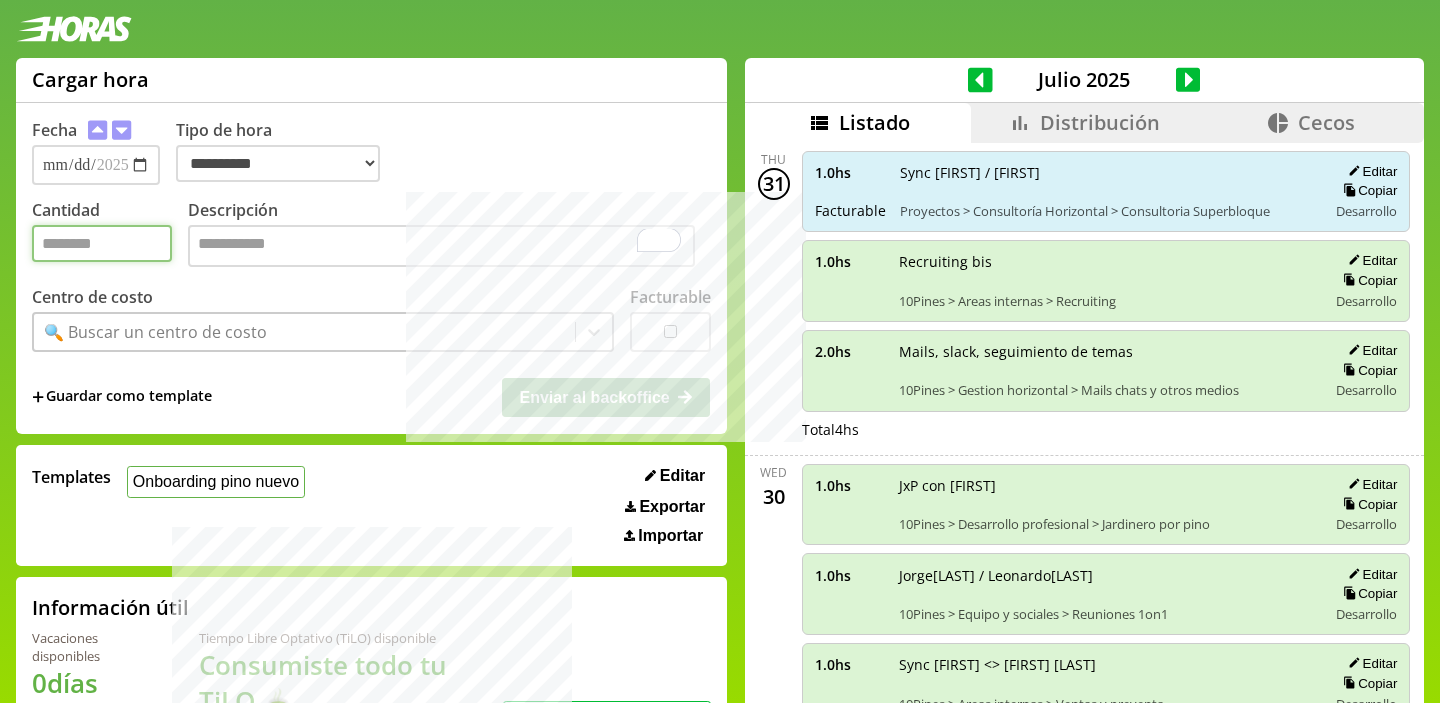click on "*" at bounding box center (102, 243) 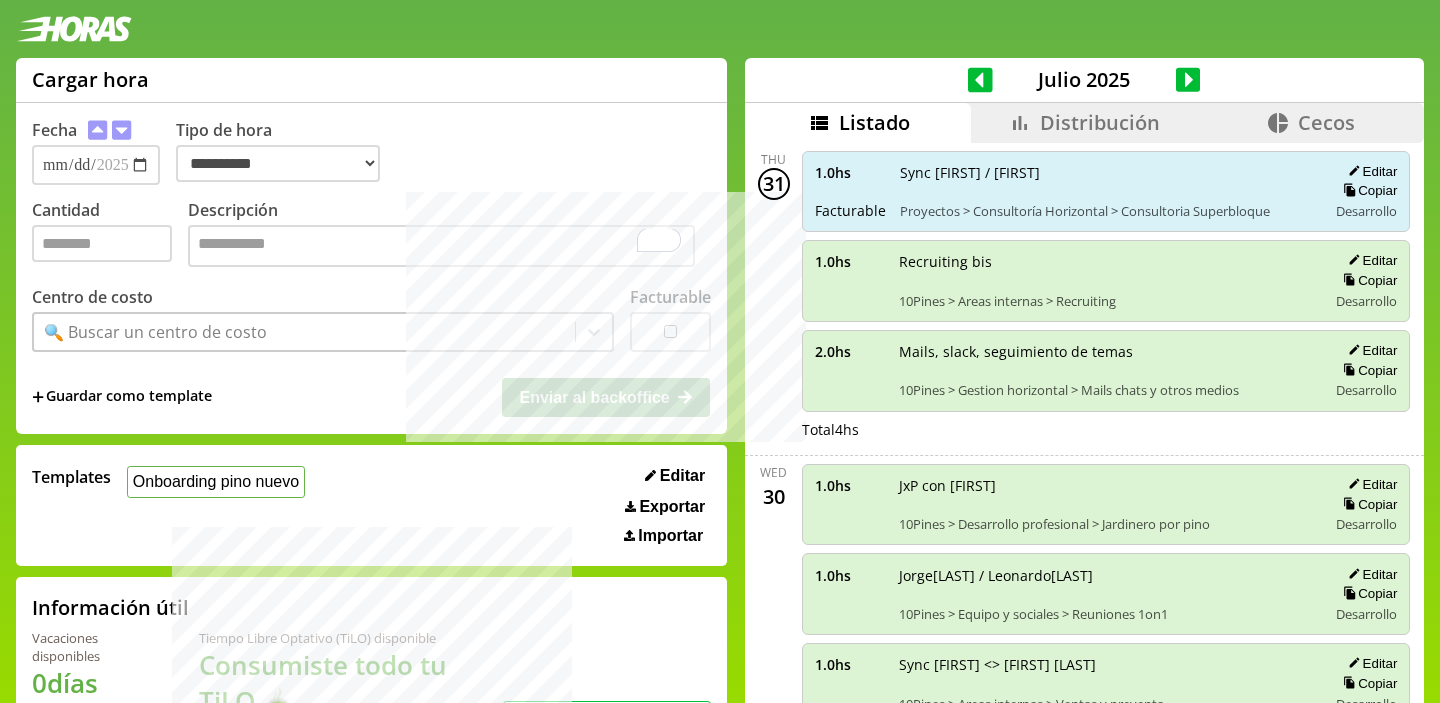 click on "Distribución" at bounding box center [1100, 122] 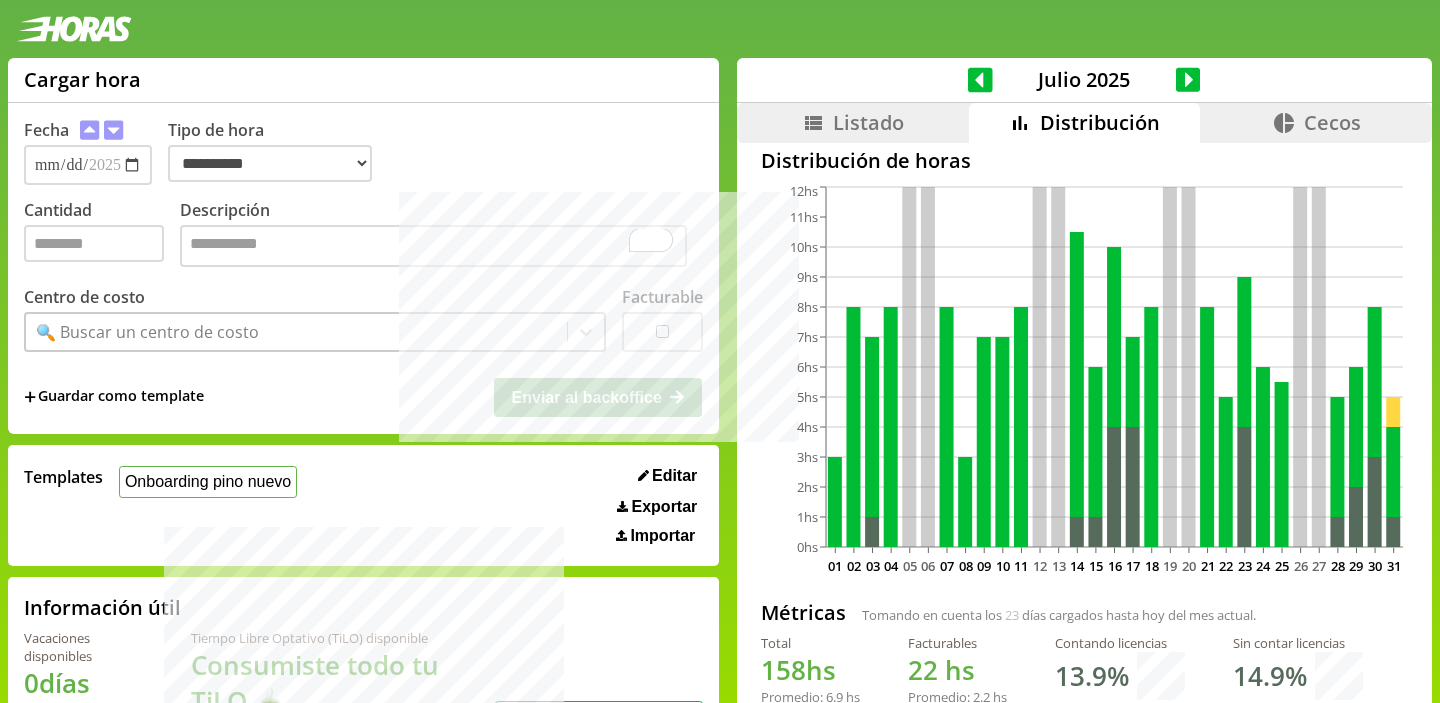 scroll, scrollTop: 37, scrollLeft: 0, axis: vertical 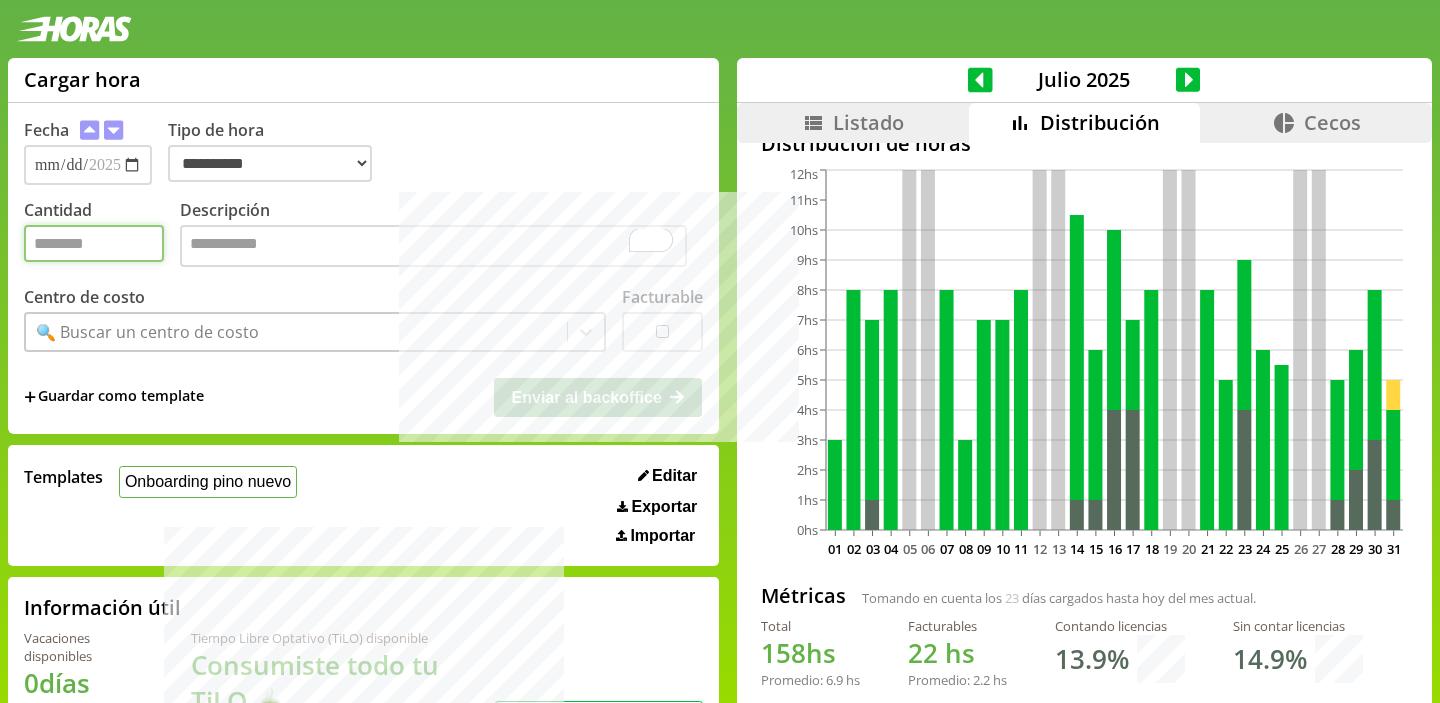 click on "*" at bounding box center (94, 243) 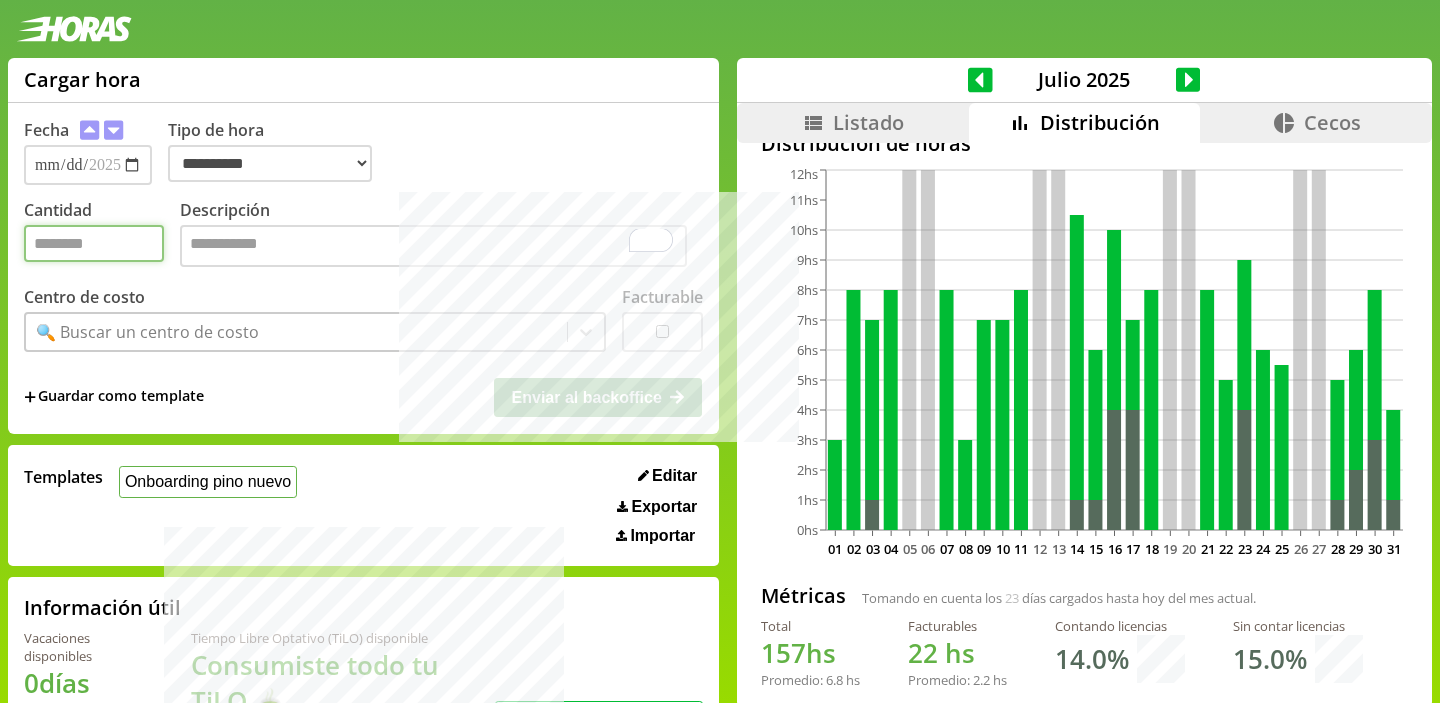 type on "*" 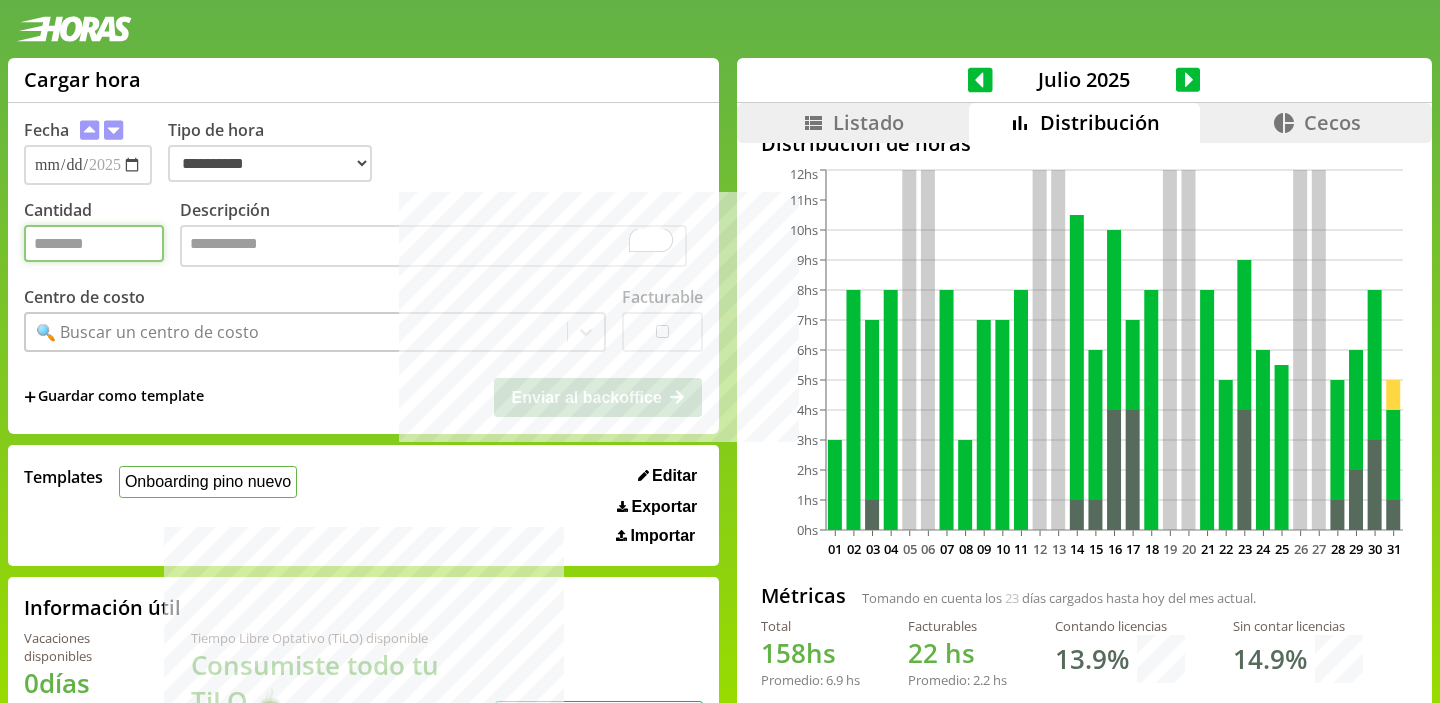 type on "*" 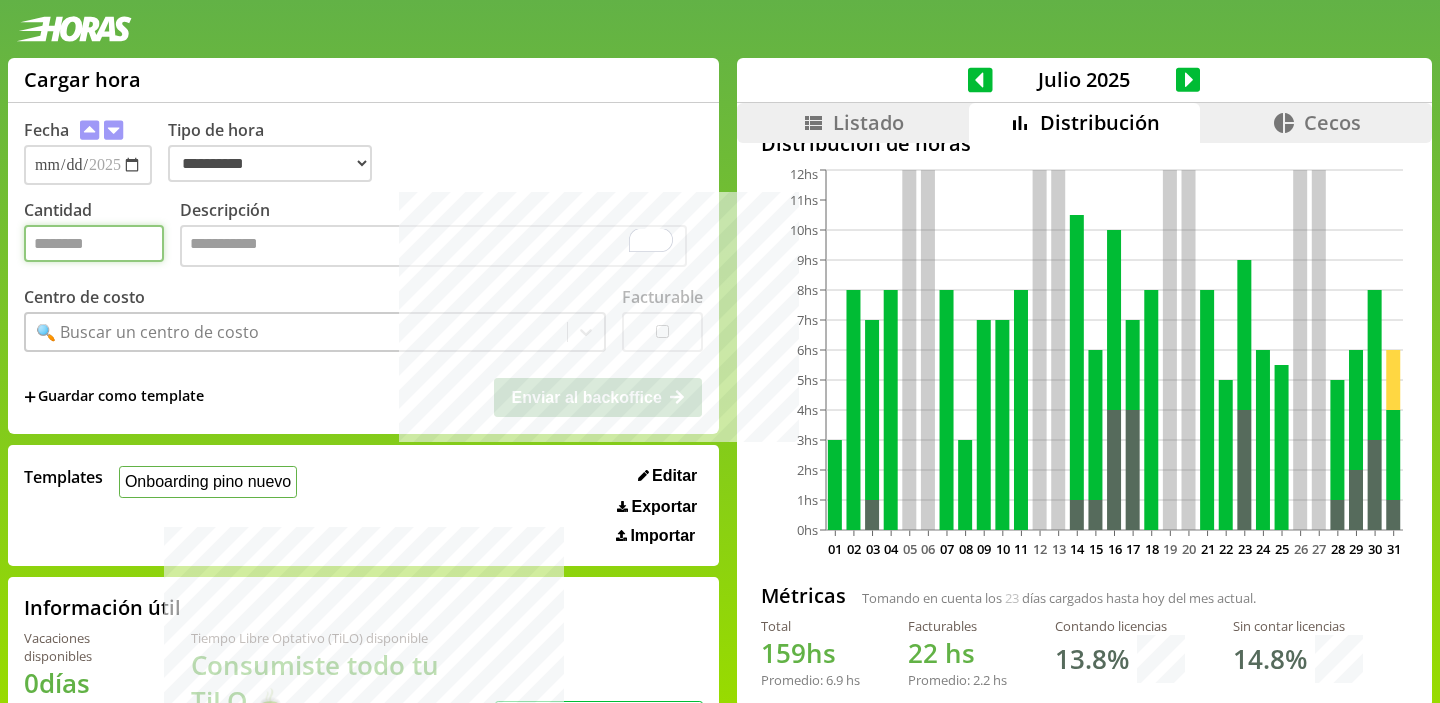 type on "*" 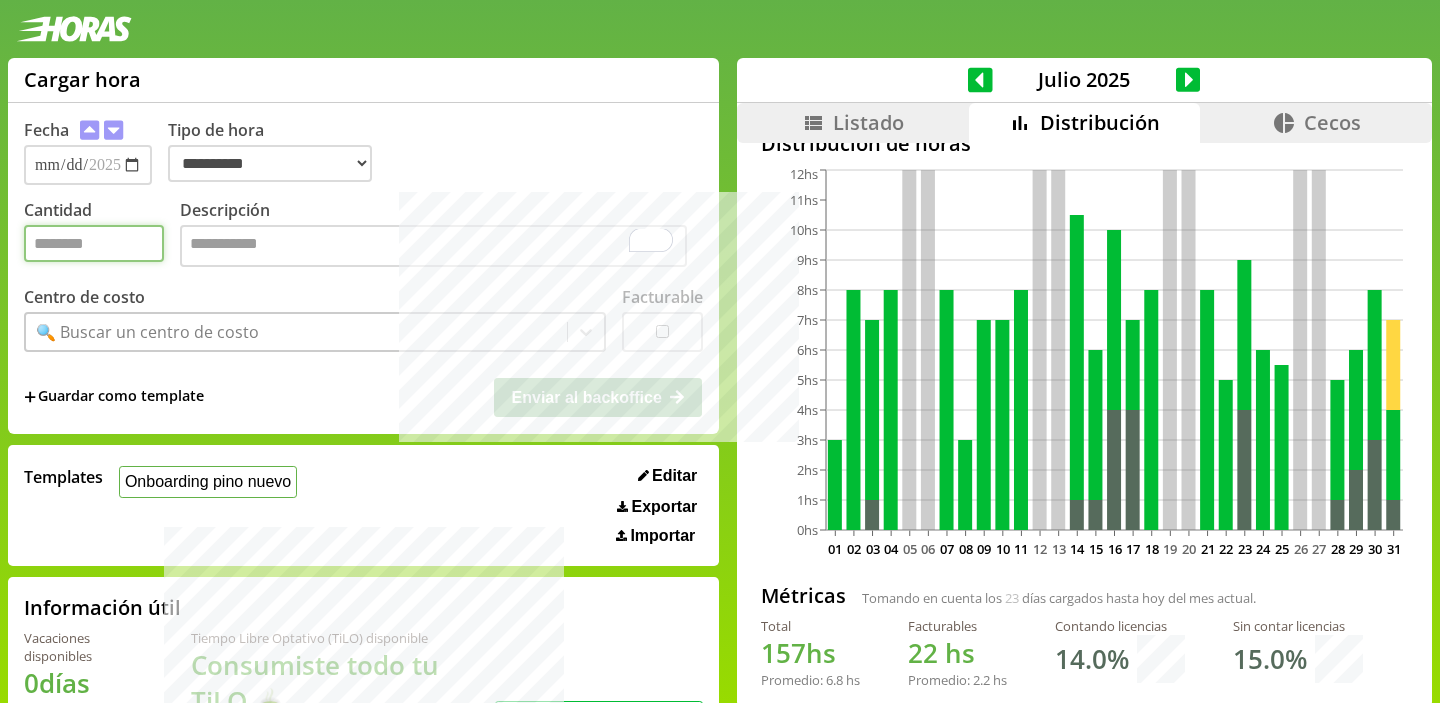 type on "*" 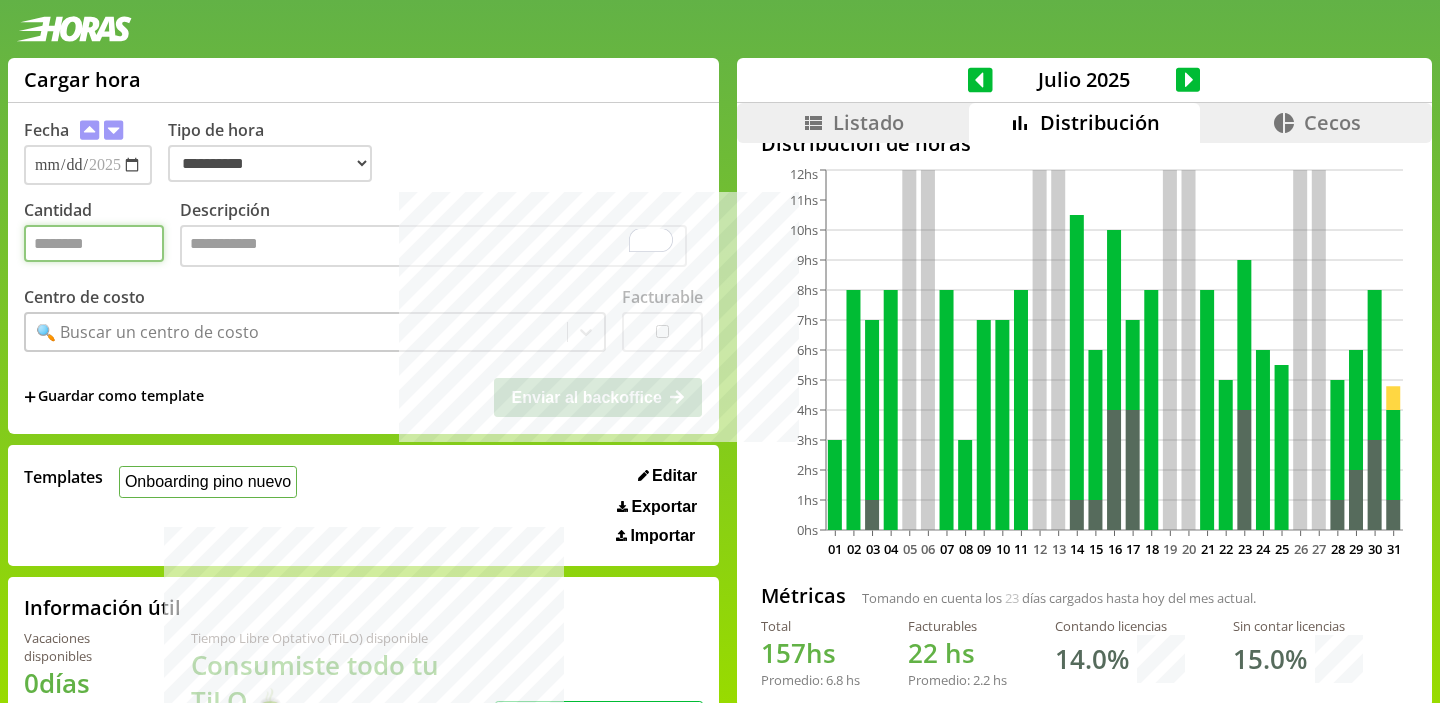 type on "*" 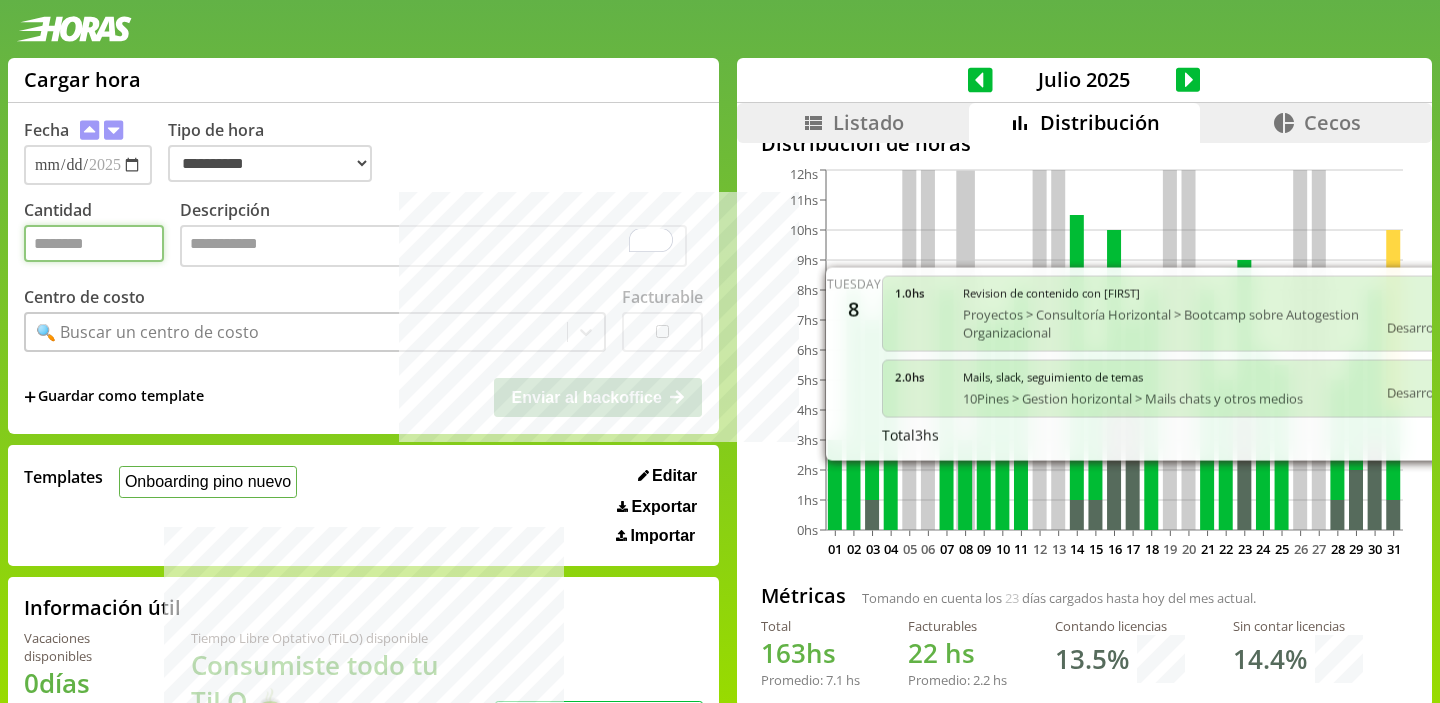 type on "*" 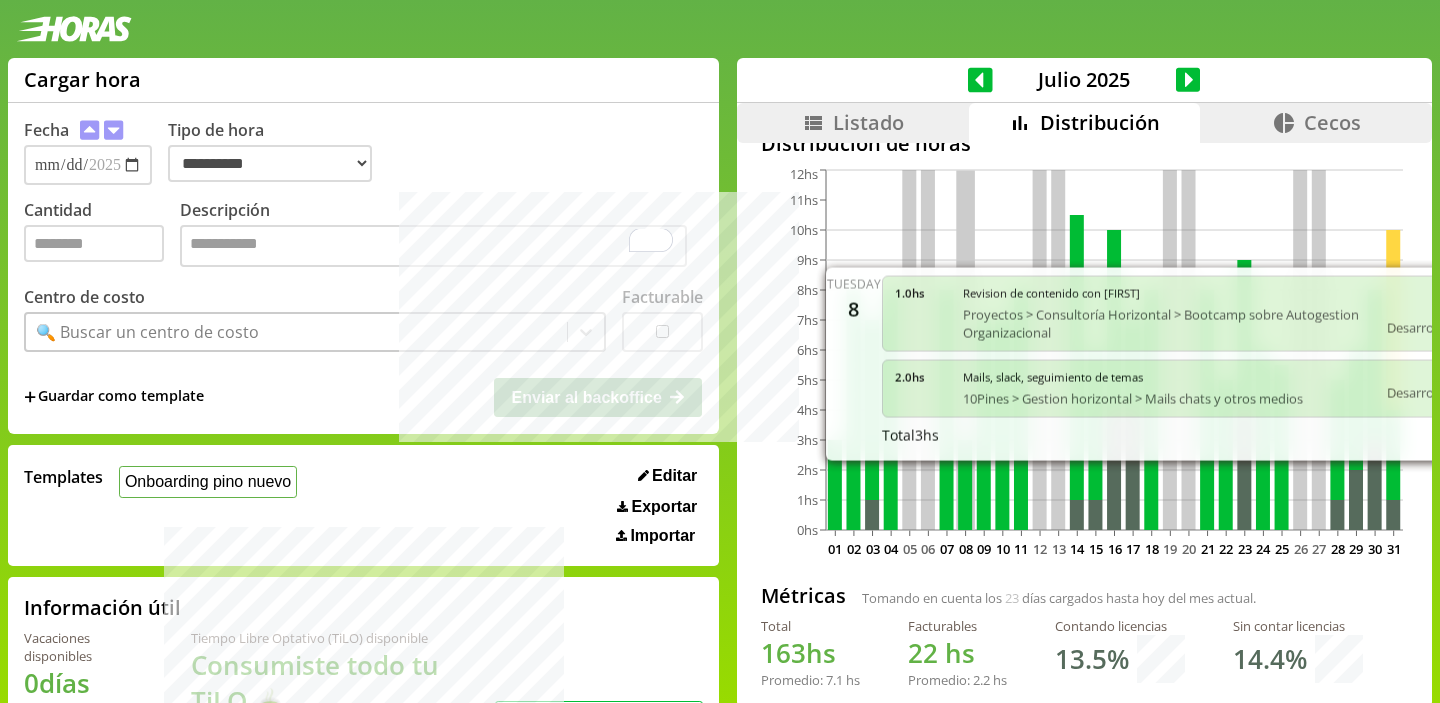 click 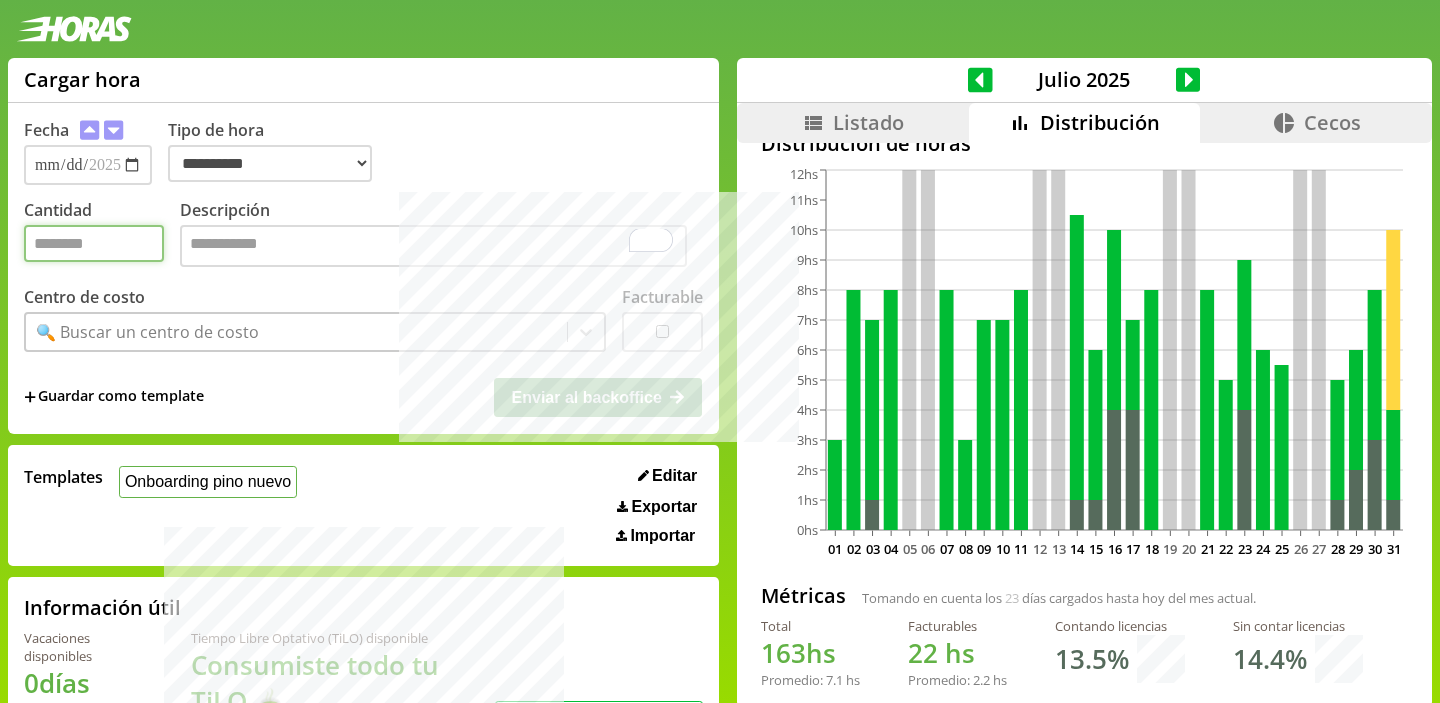 click on "*" at bounding box center (94, 243) 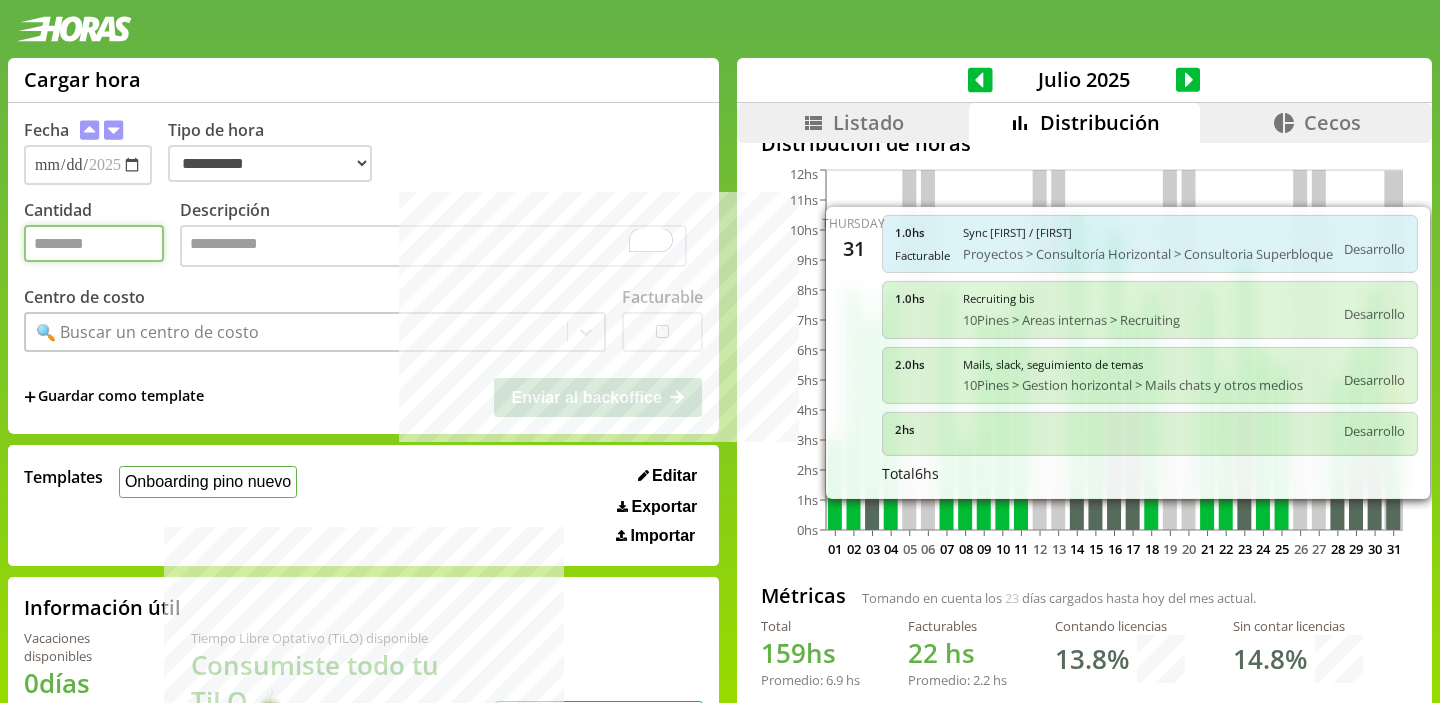 type on "*" 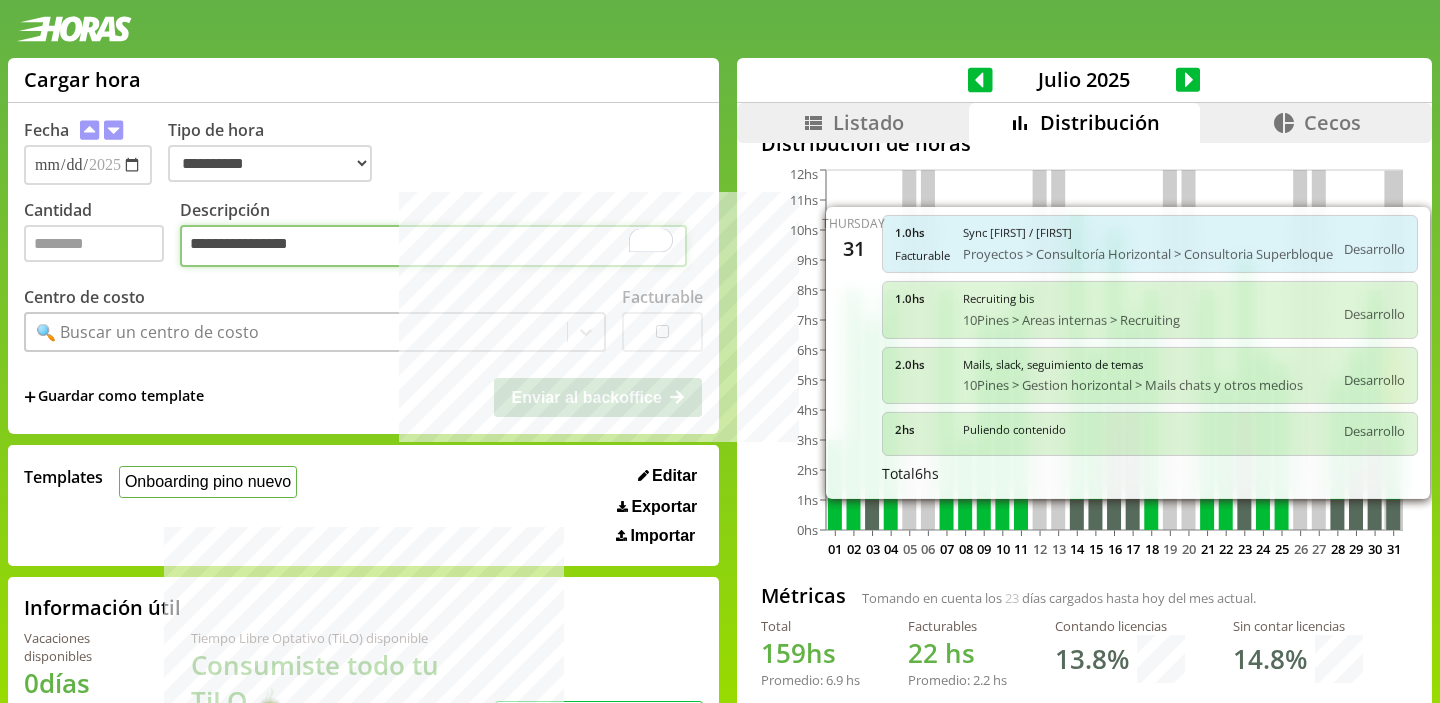 type on "**********" 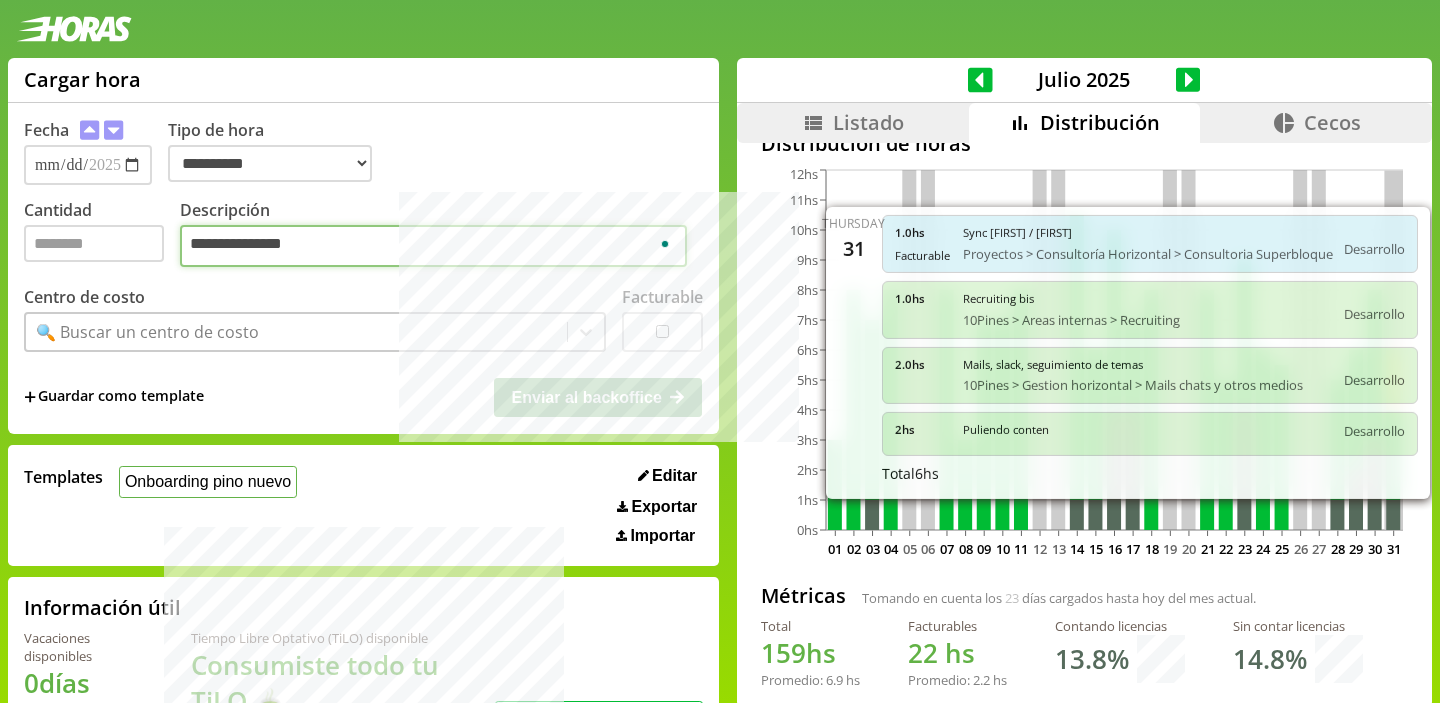 type on "**********" 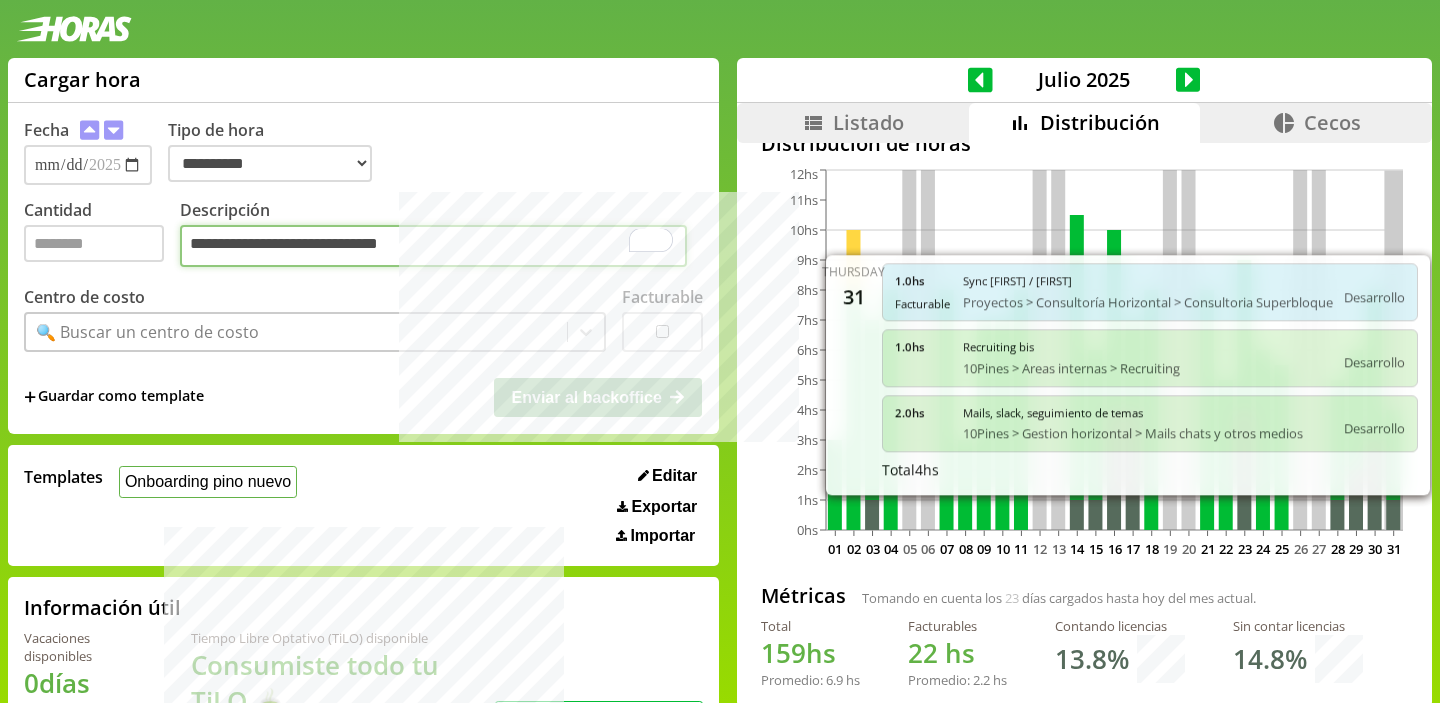 type on "**********" 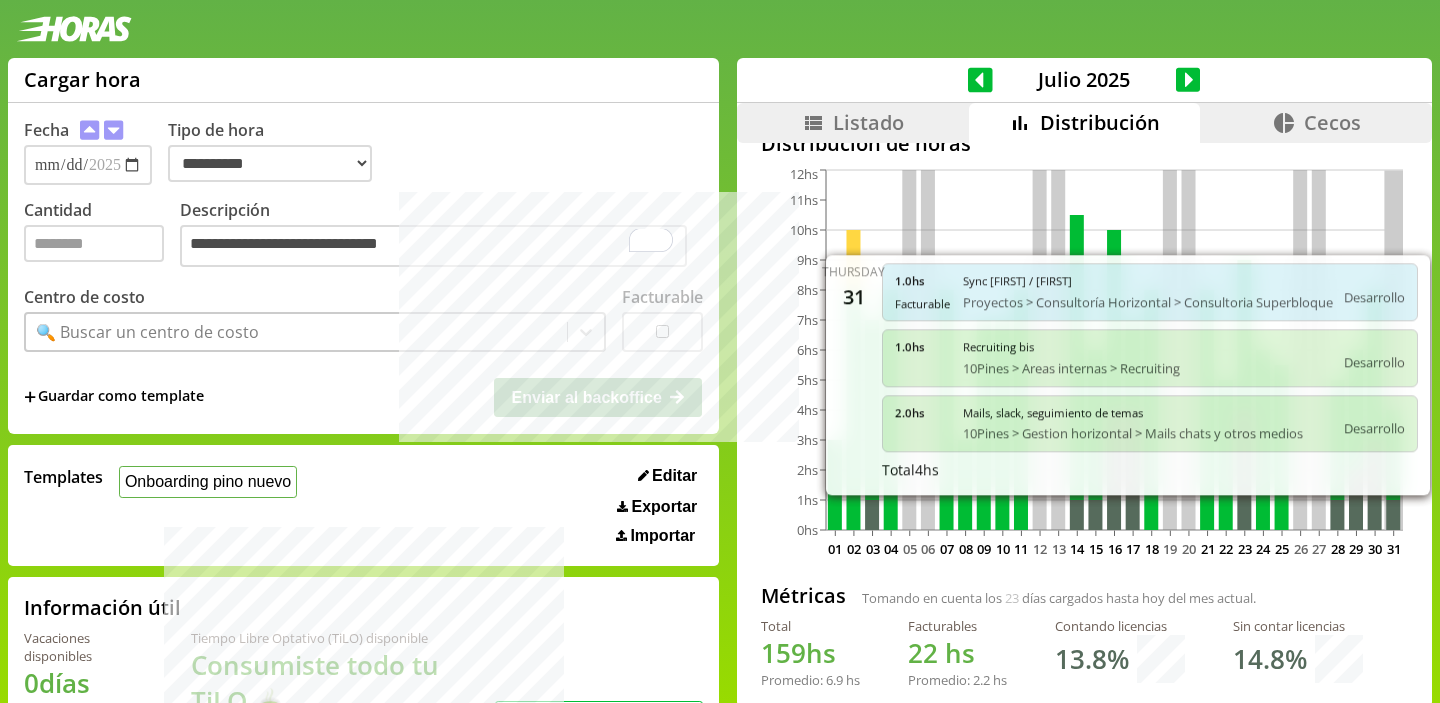 click 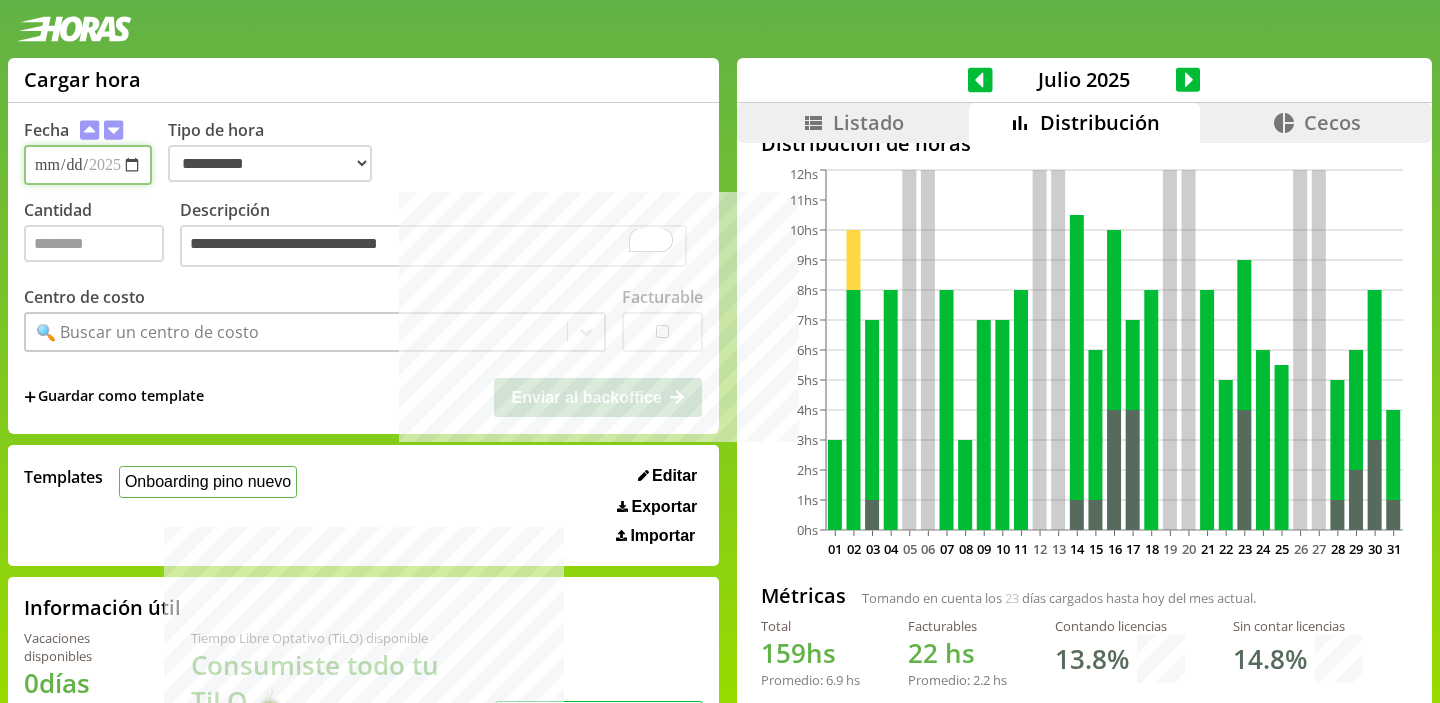 click on "**********" at bounding box center (88, 165) 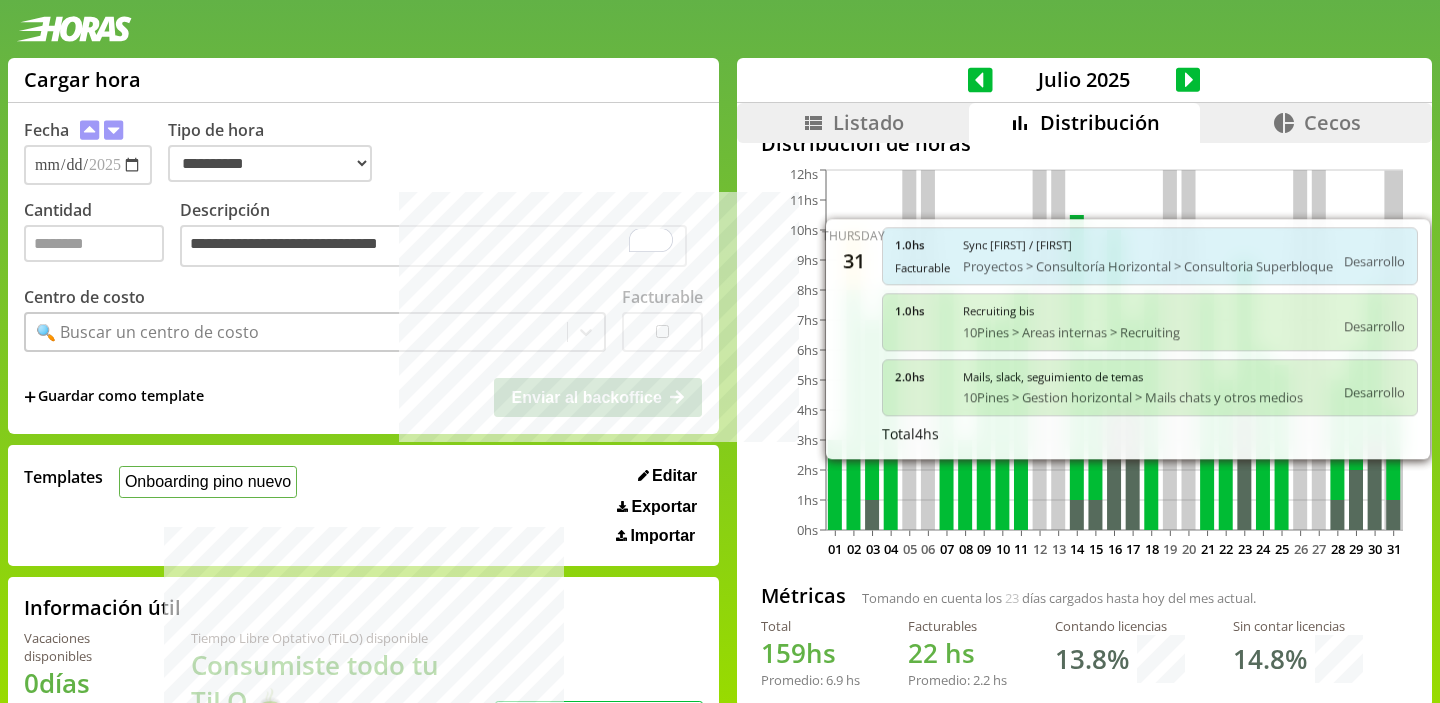 click 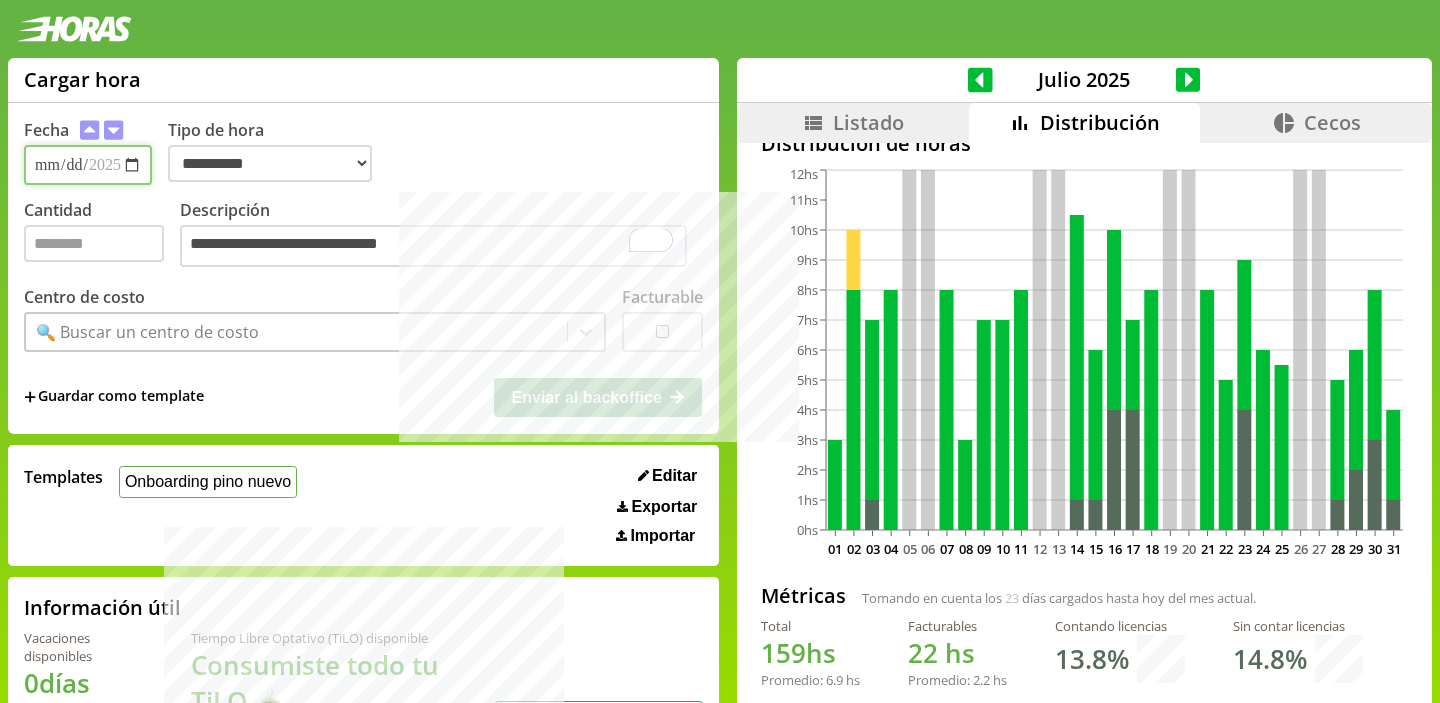 click on "**********" at bounding box center [88, 165] 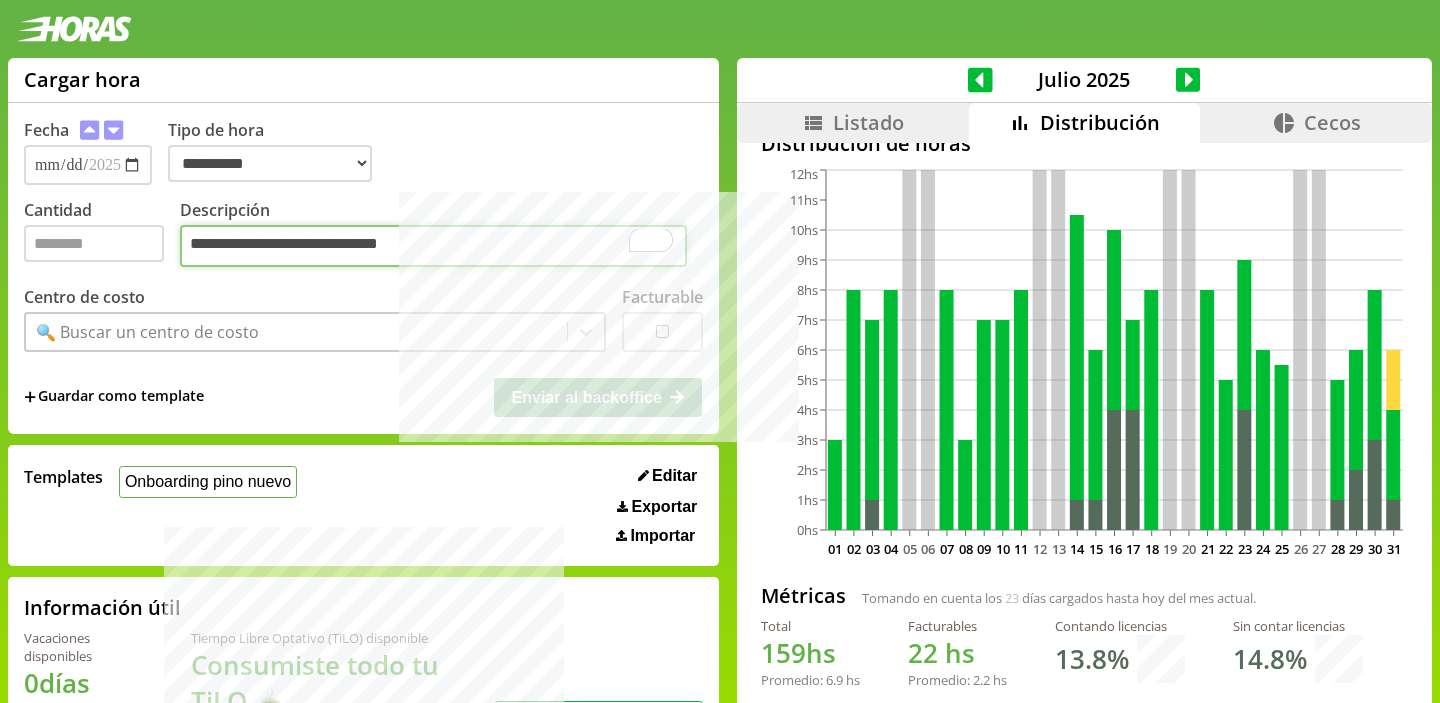 click on "**********" at bounding box center (433, 246) 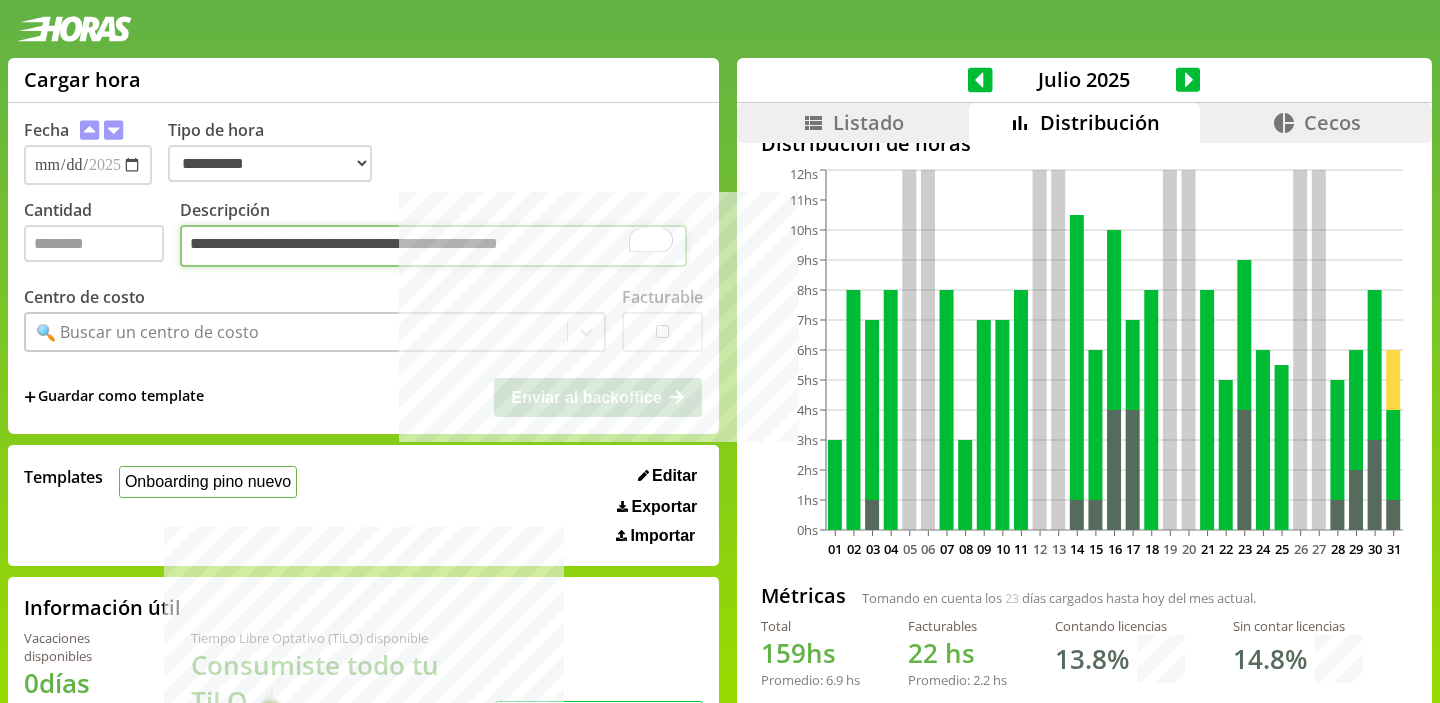 type on "**********" 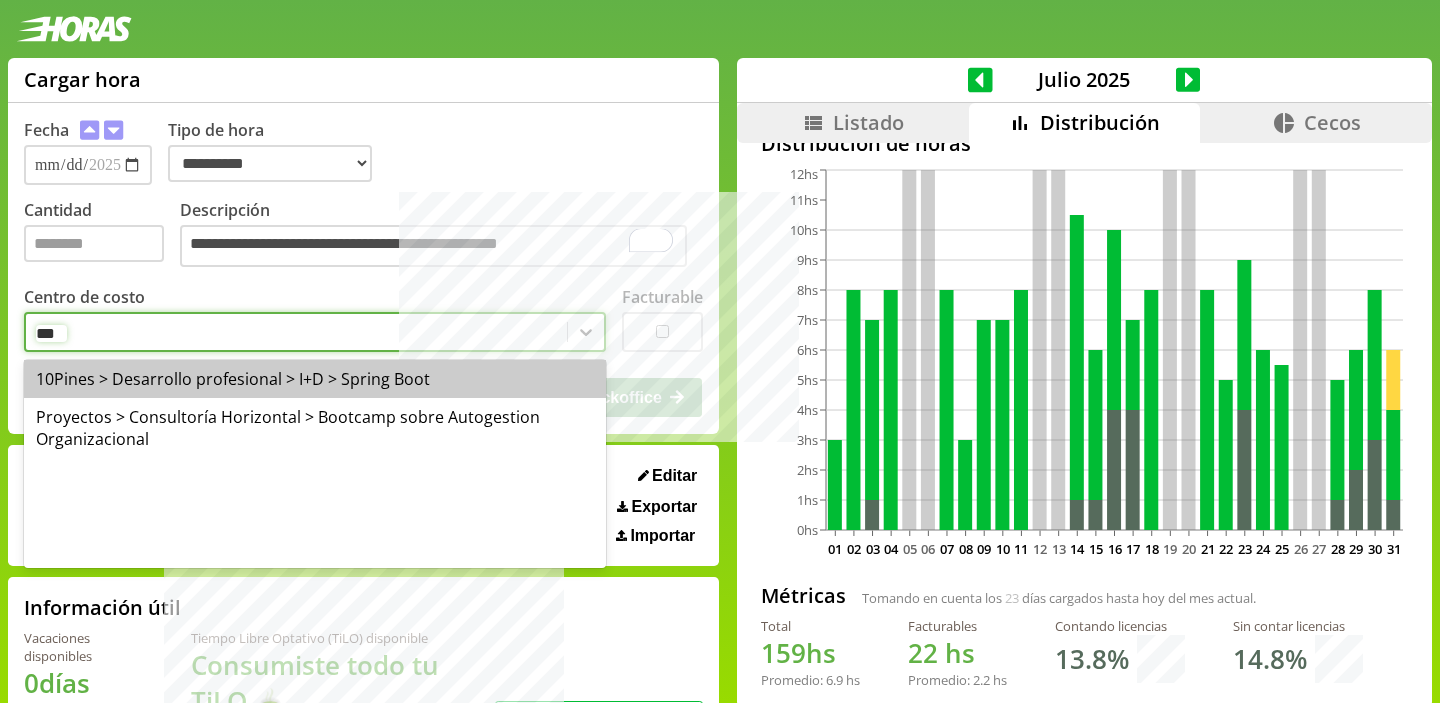 type on "****" 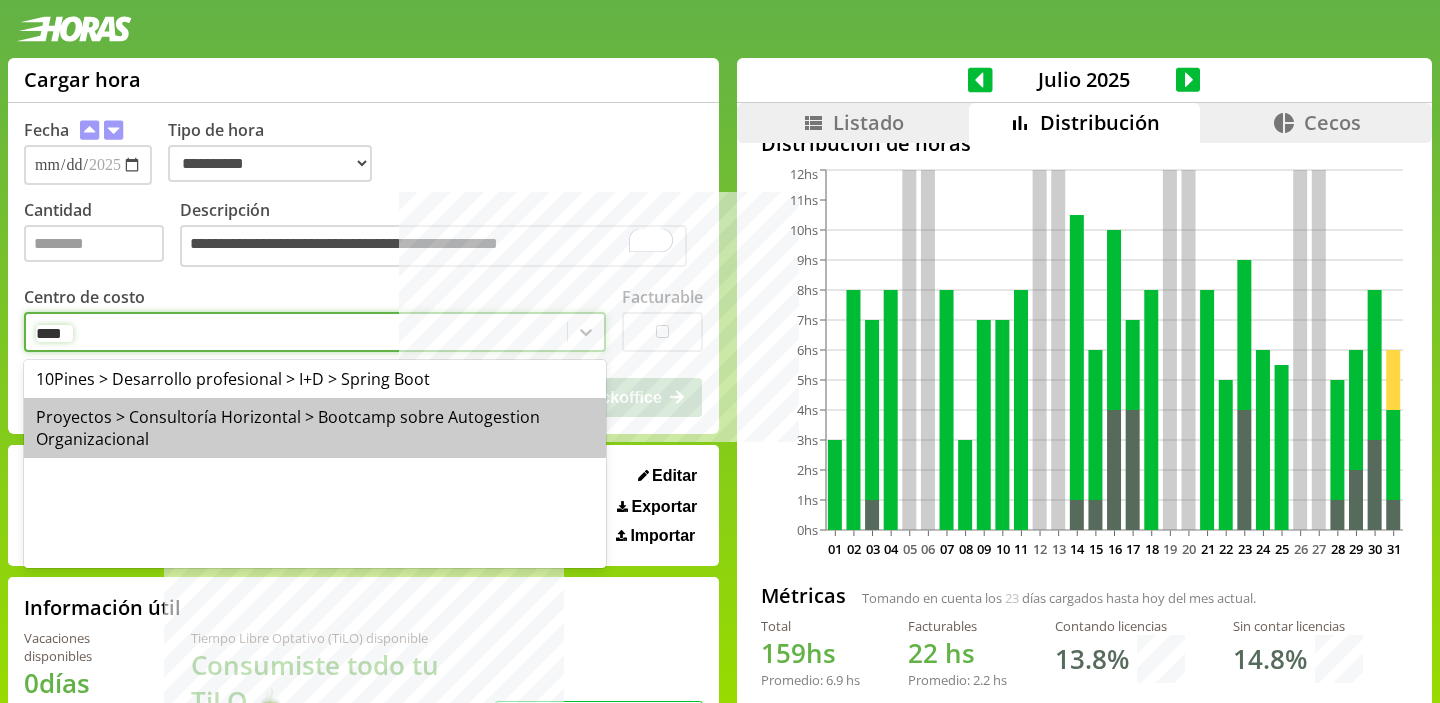 type 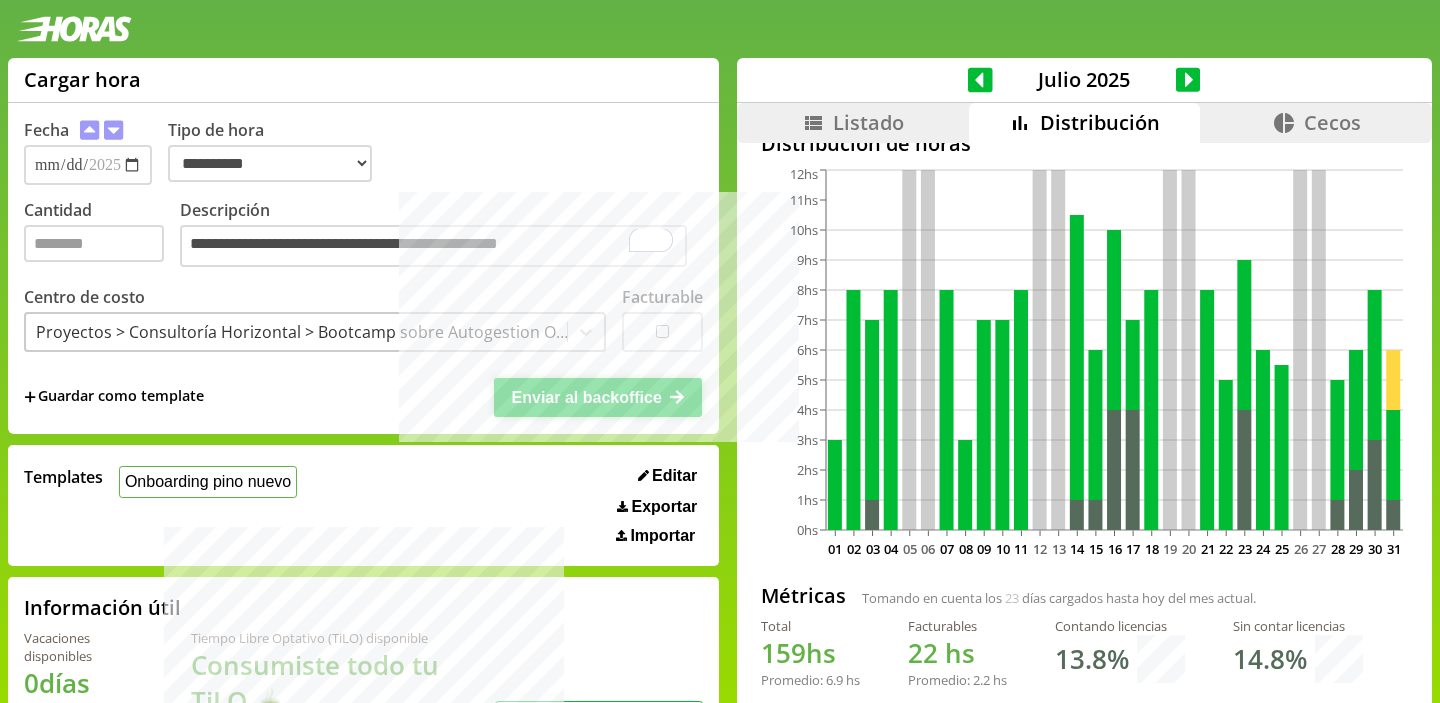 click on "Enviar al backoffice" at bounding box center (587, 397) 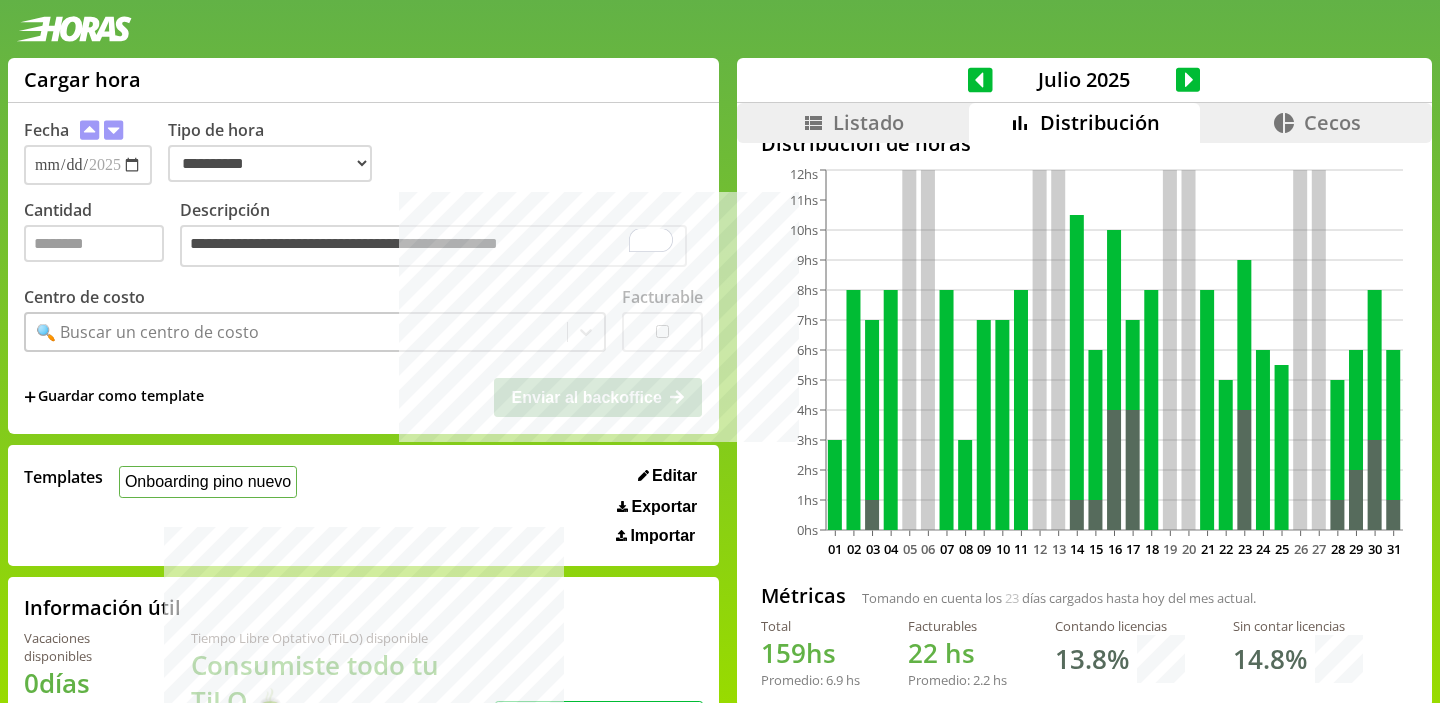click on "Listado" at bounding box center (853, 123) 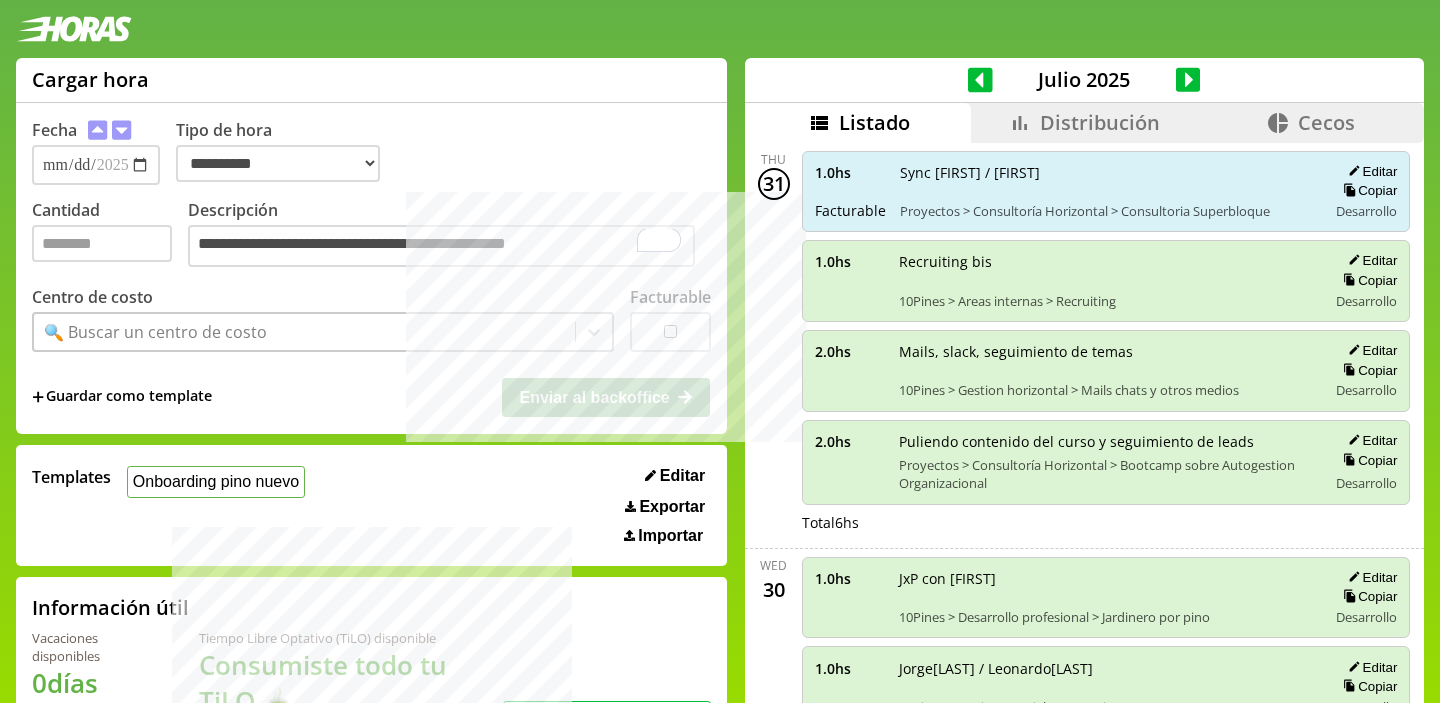 scroll, scrollTop: 0, scrollLeft: 0, axis: both 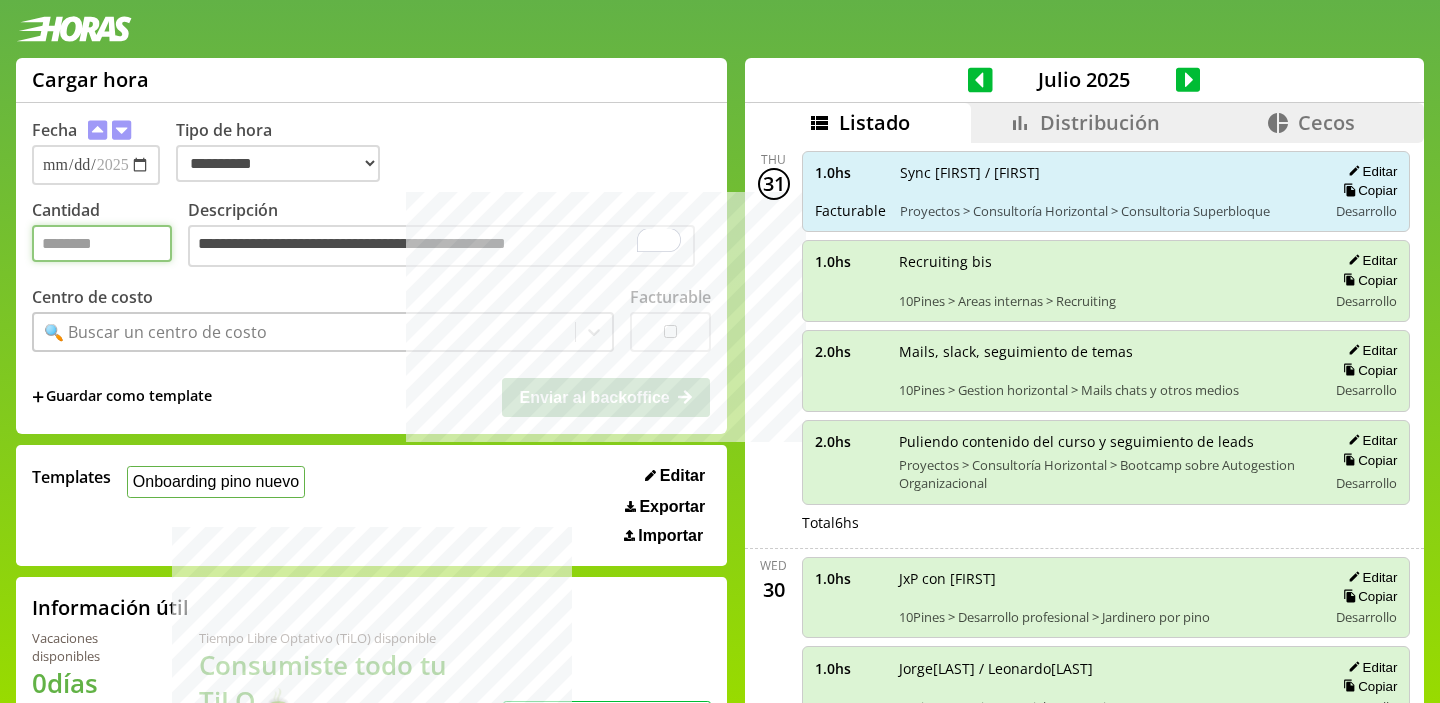 click on "Cantidad" at bounding box center [102, 243] 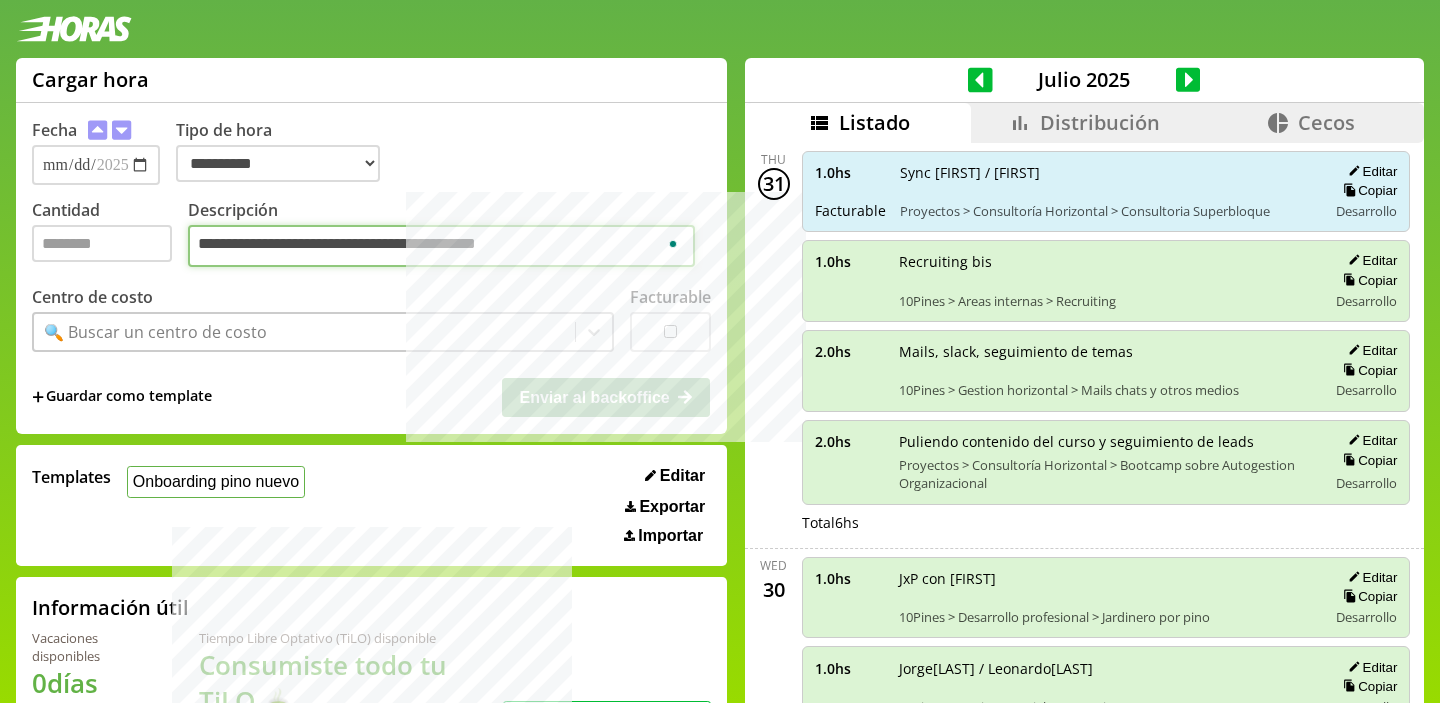 type on "**********" 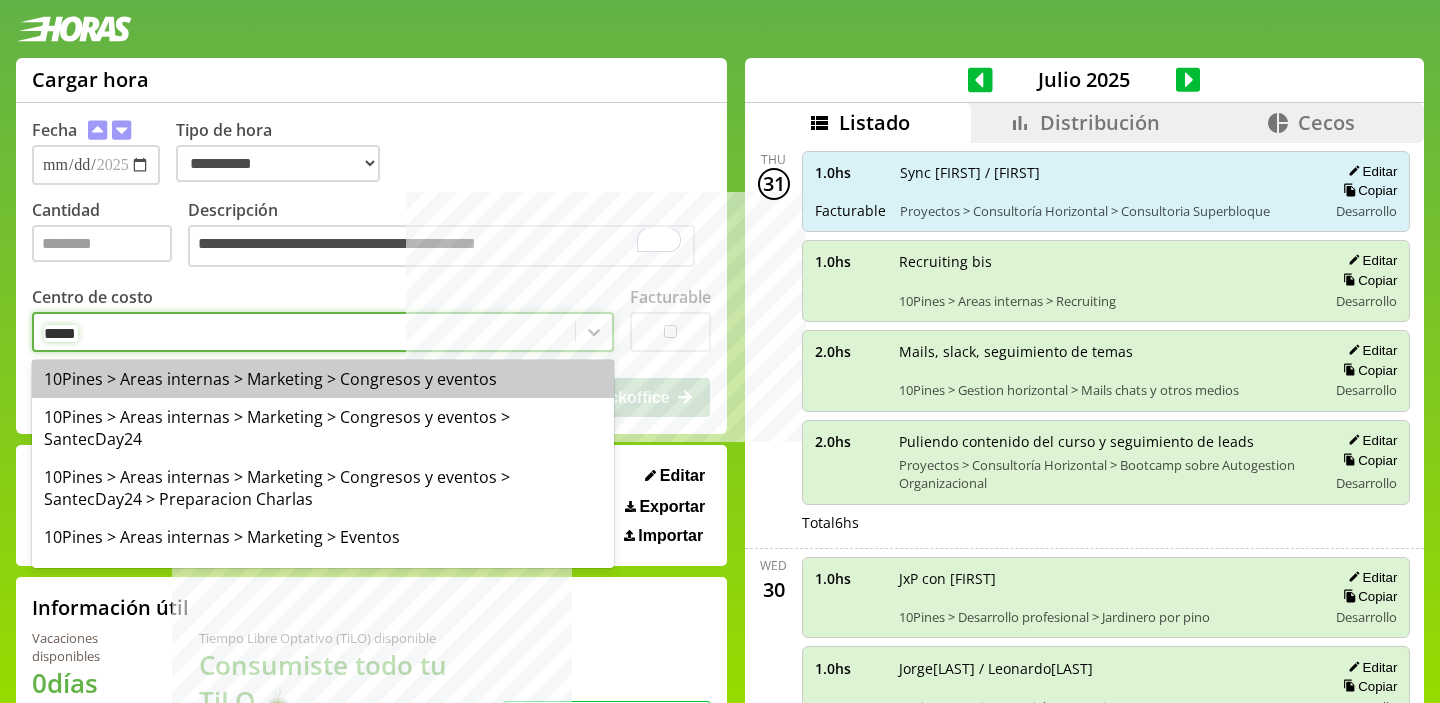 type on "******" 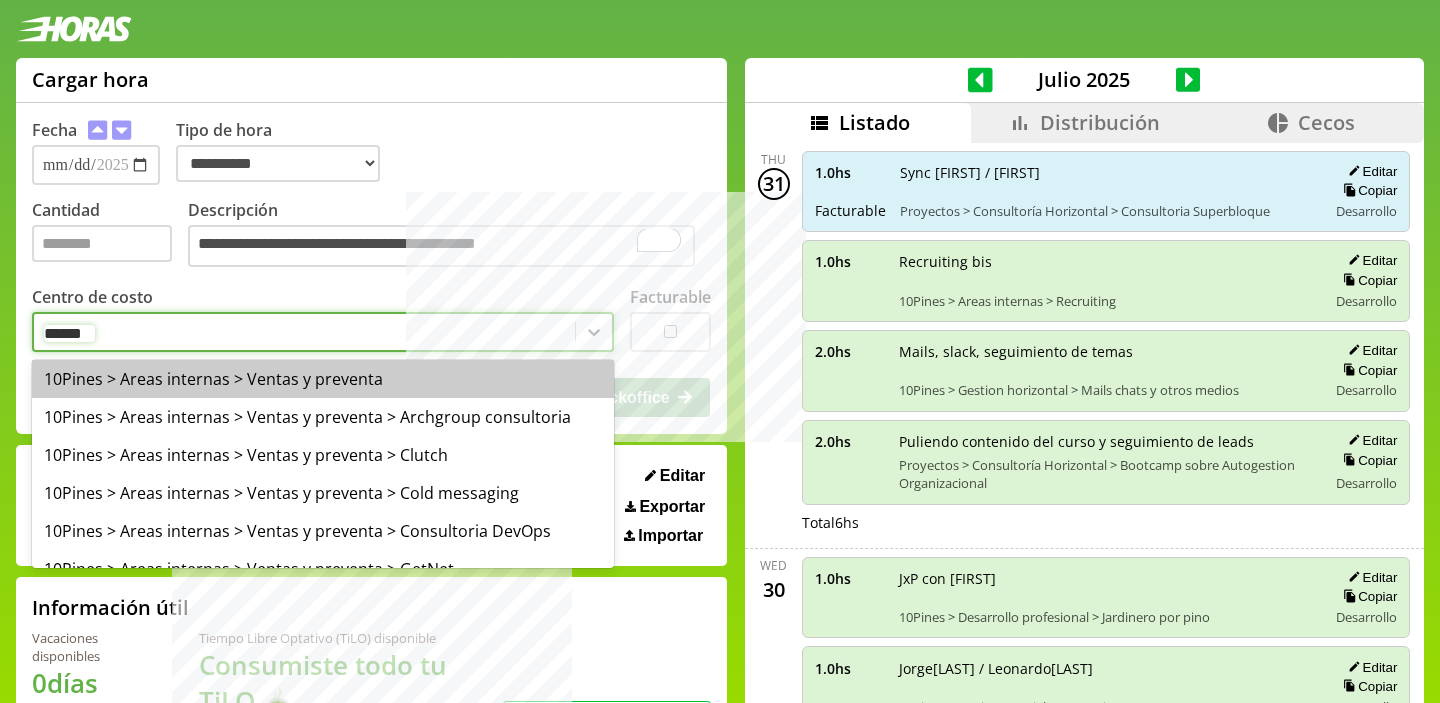 type 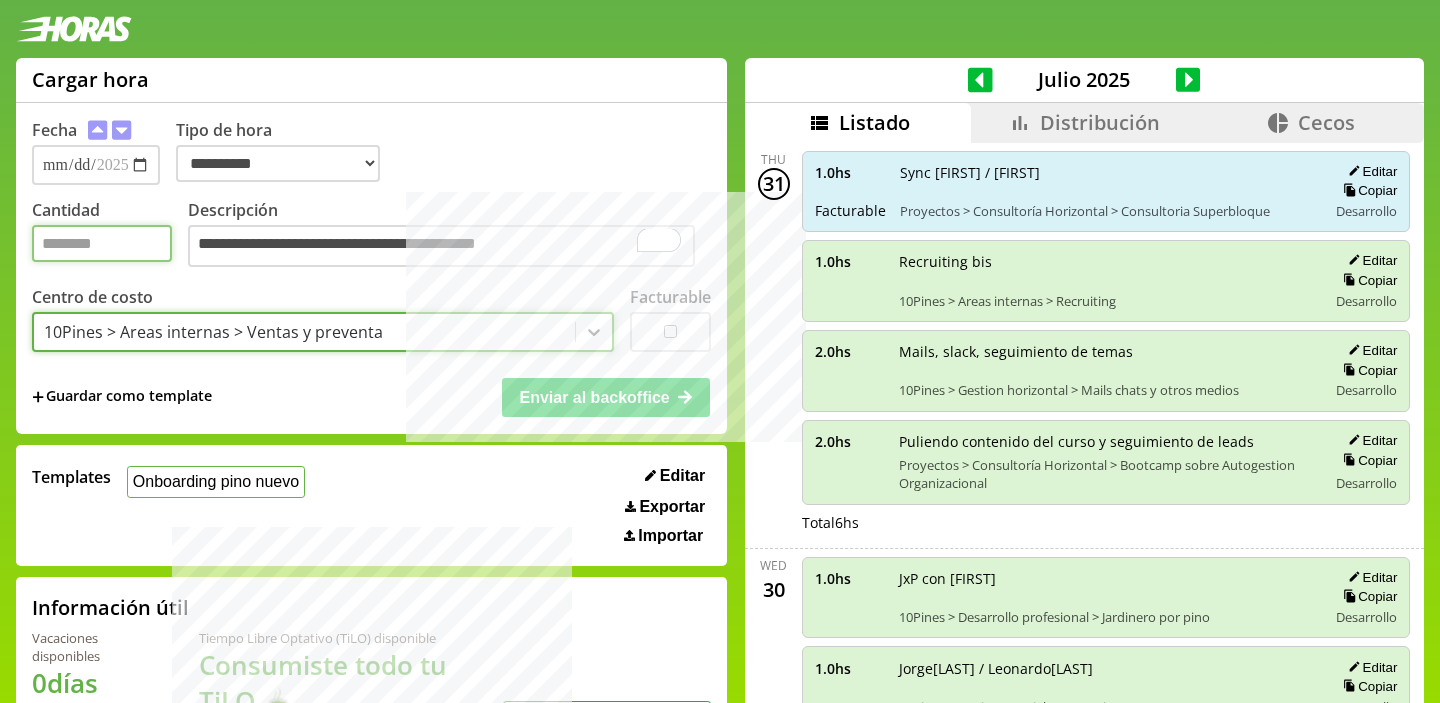 click on "*" at bounding box center (102, 243) 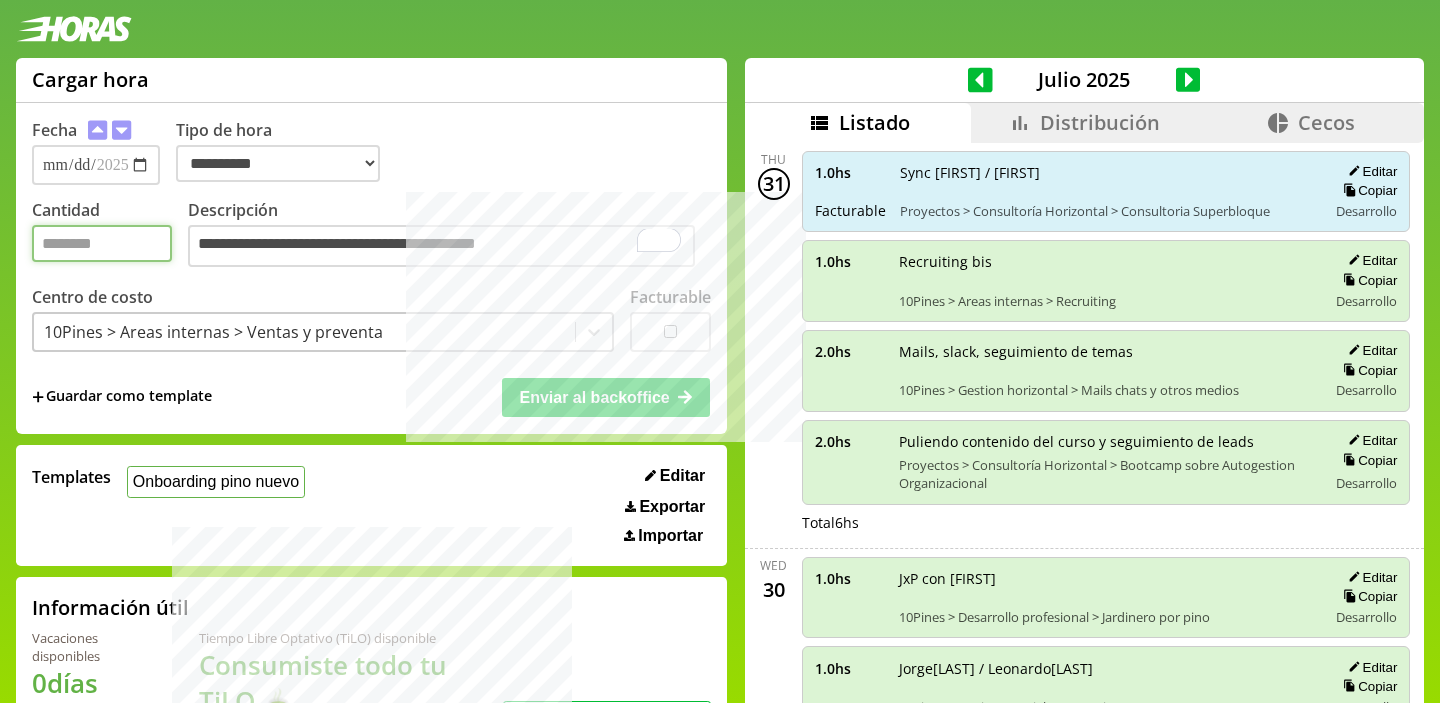 click on "*" at bounding box center (102, 243) 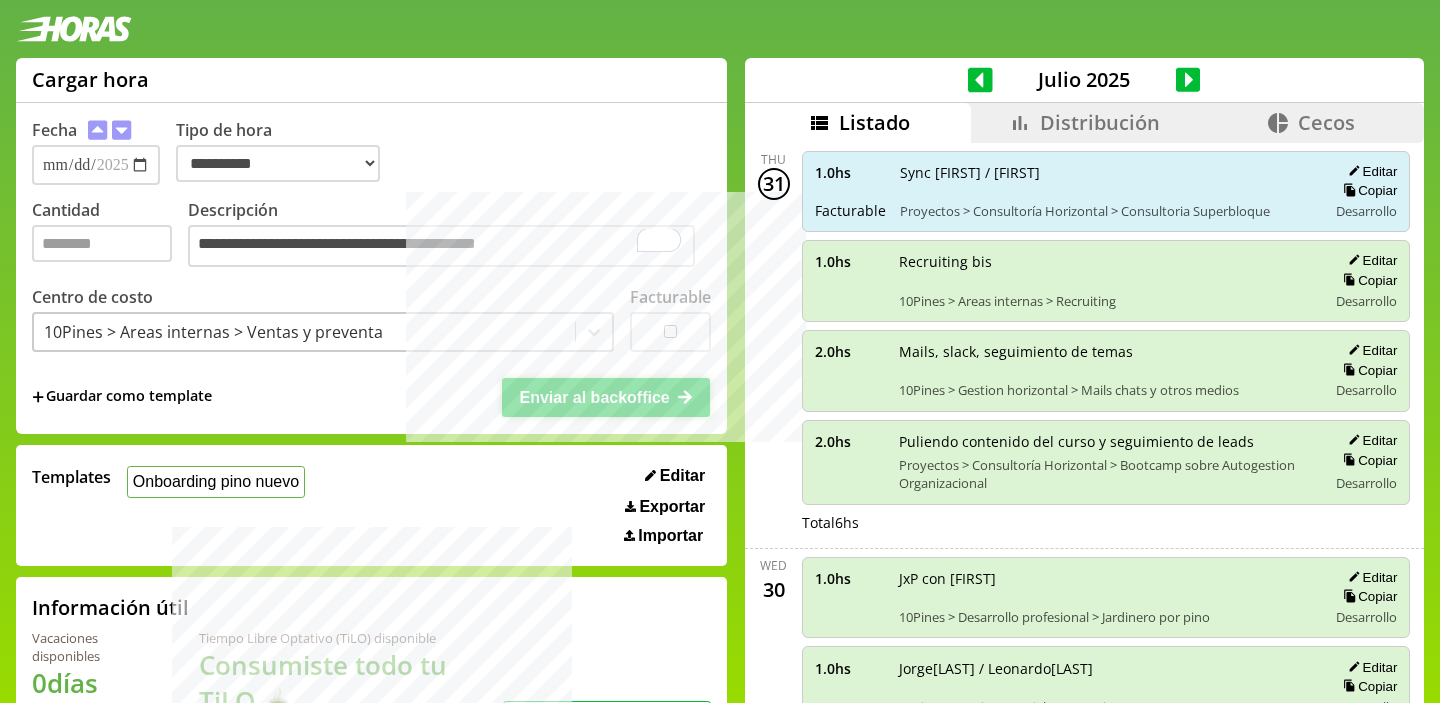 click on "Enviar al backoffice" at bounding box center [606, 397] 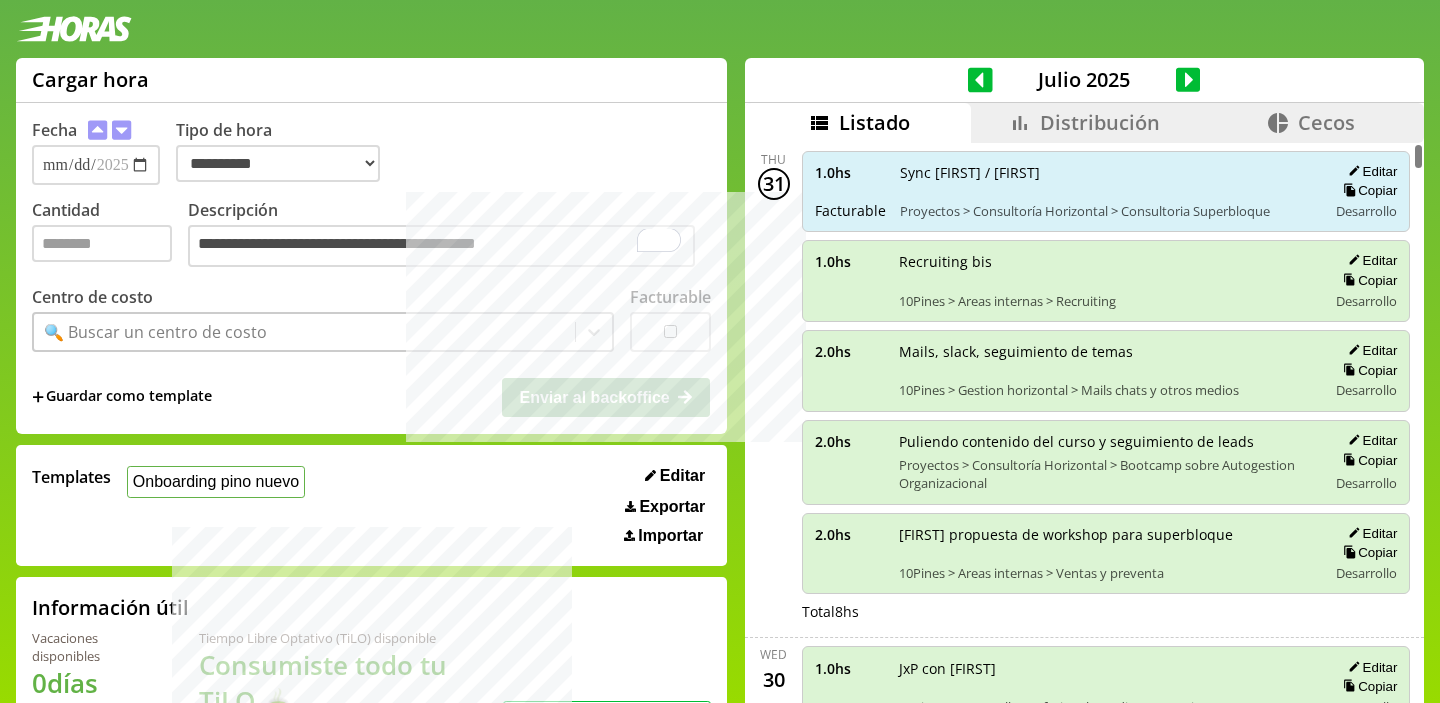 click on "Distribución" at bounding box center [1100, 122] 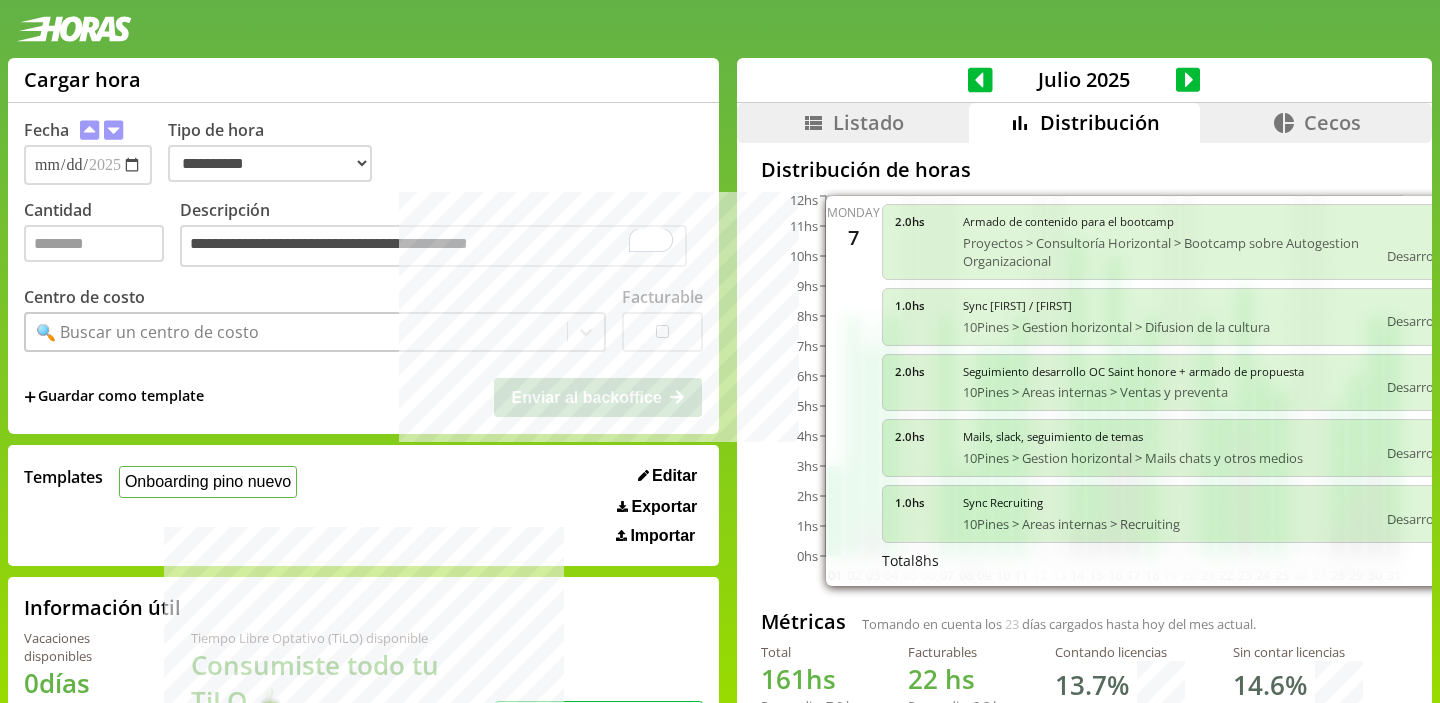 scroll, scrollTop: 37, scrollLeft: 0, axis: vertical 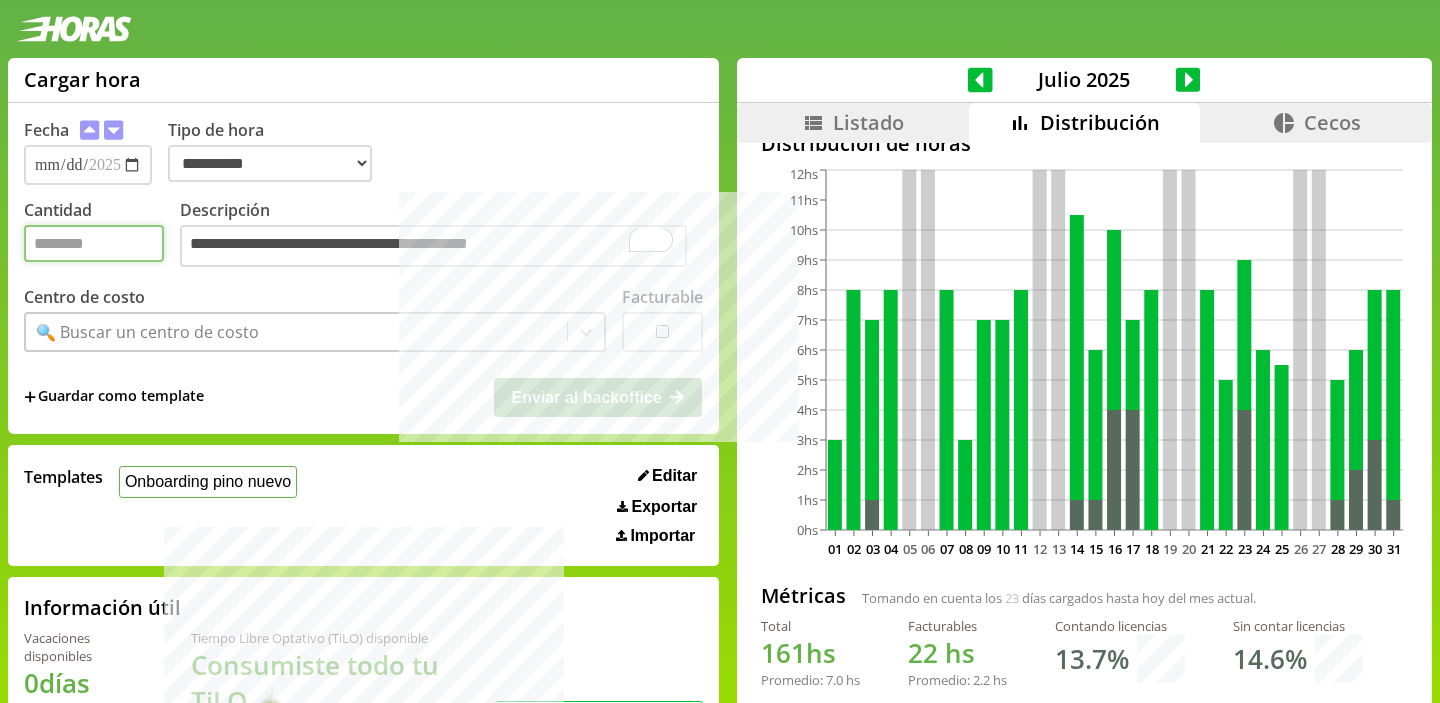 click on "Cantidad" at bounding box center [94, 243] 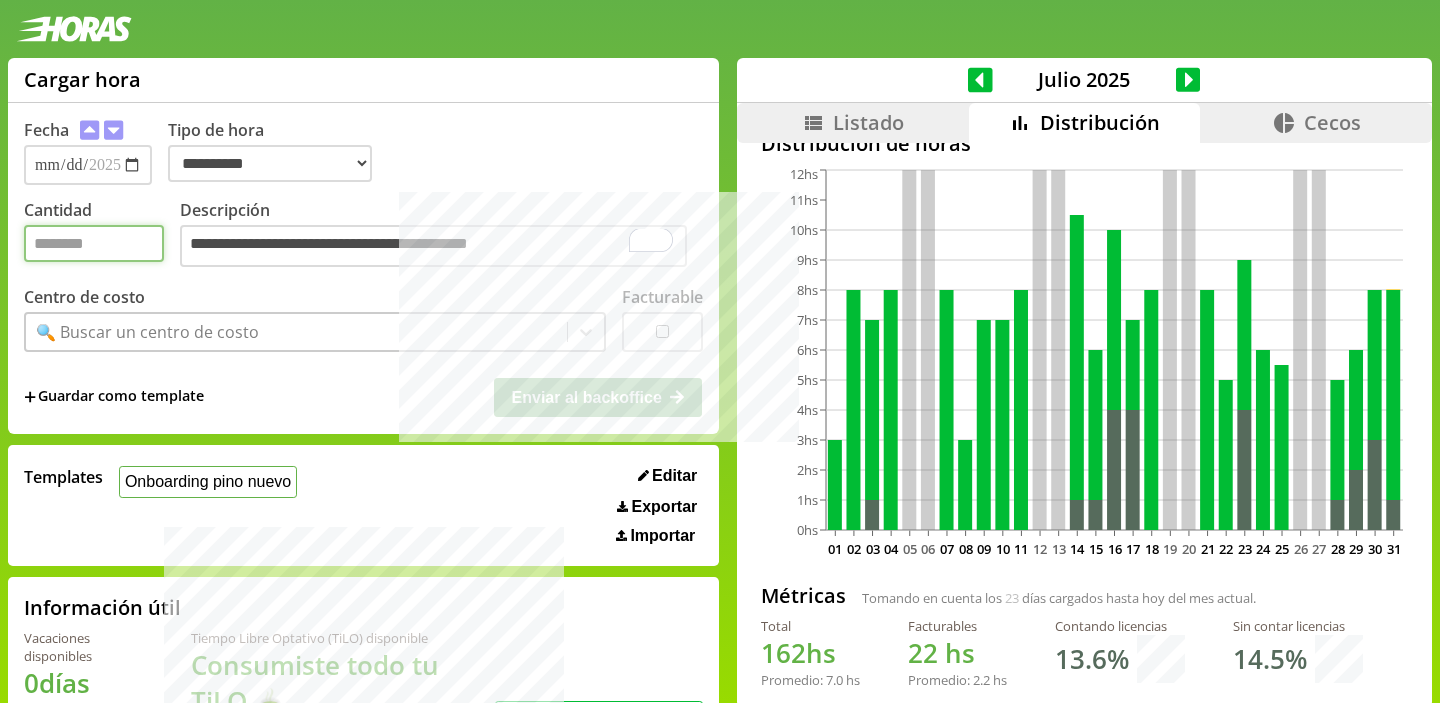 type on "*" 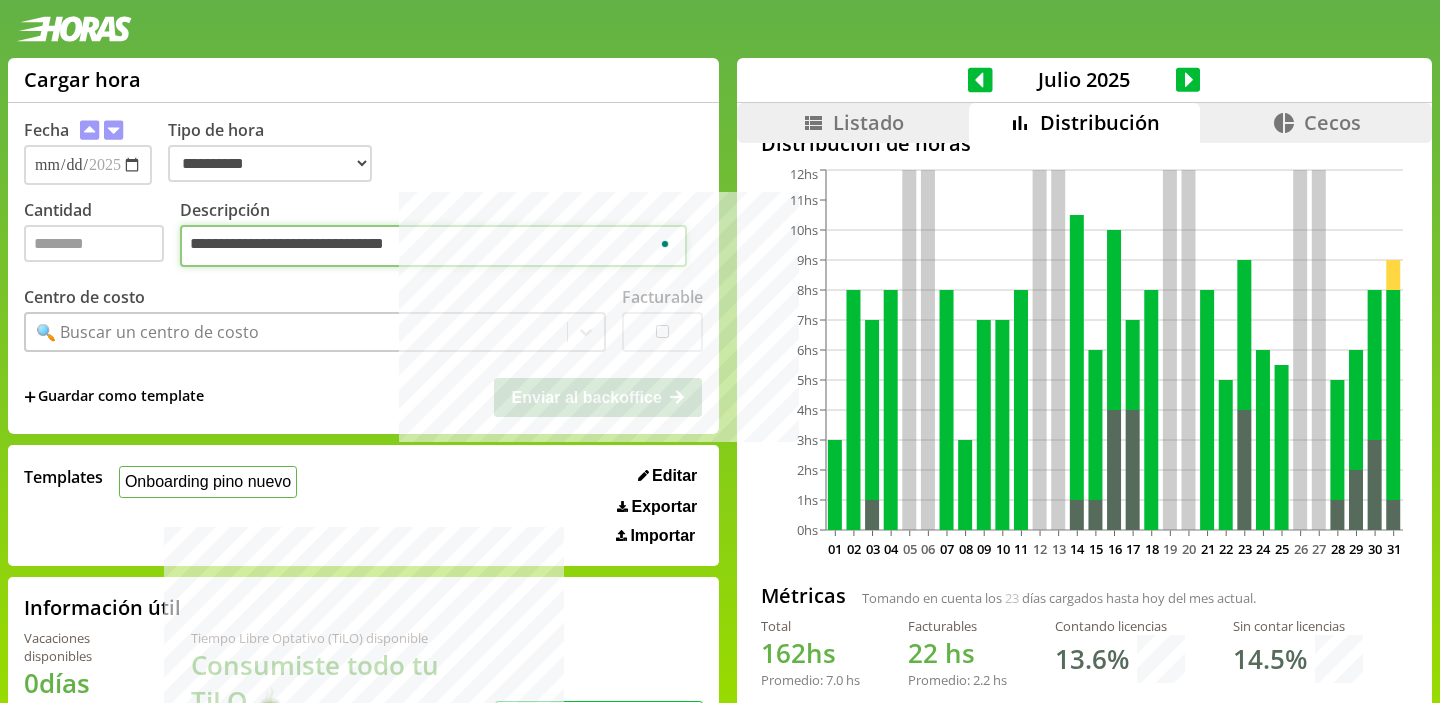 type on "**********" 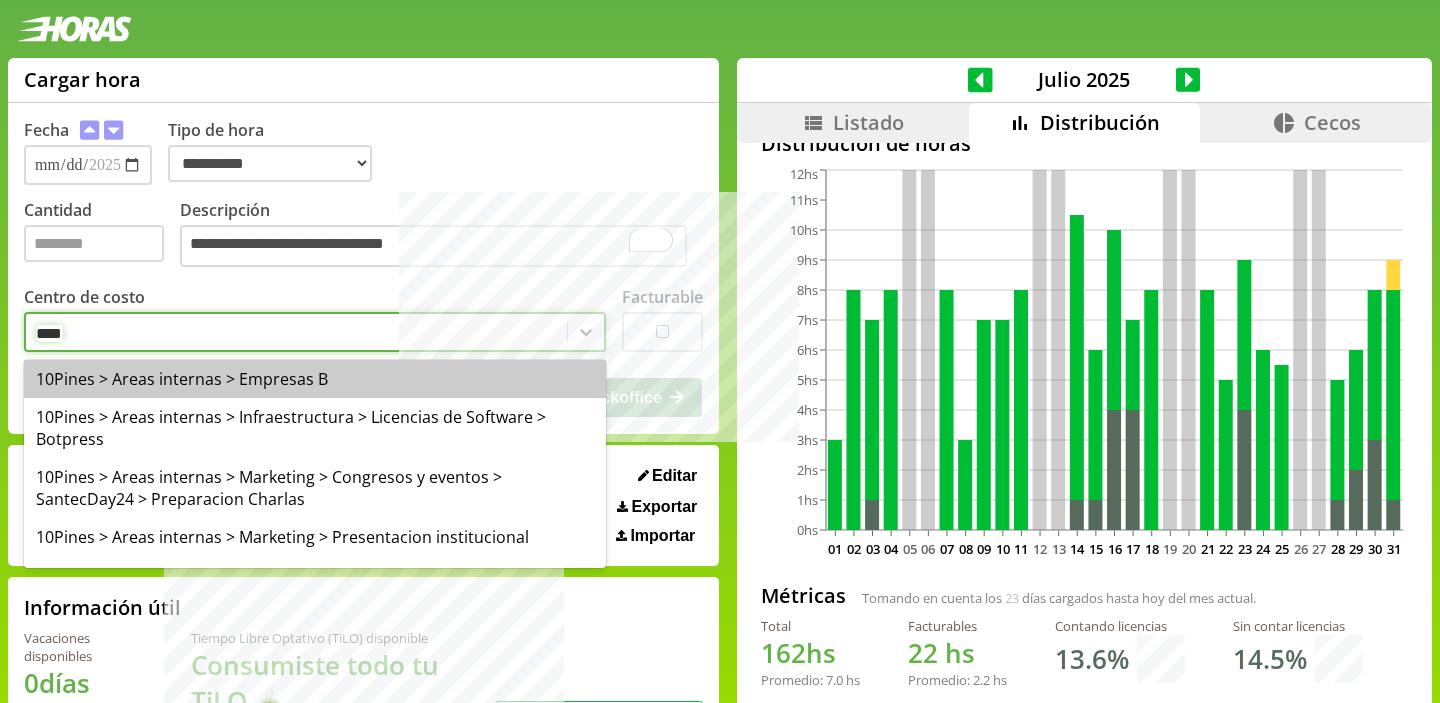 type on "*****" 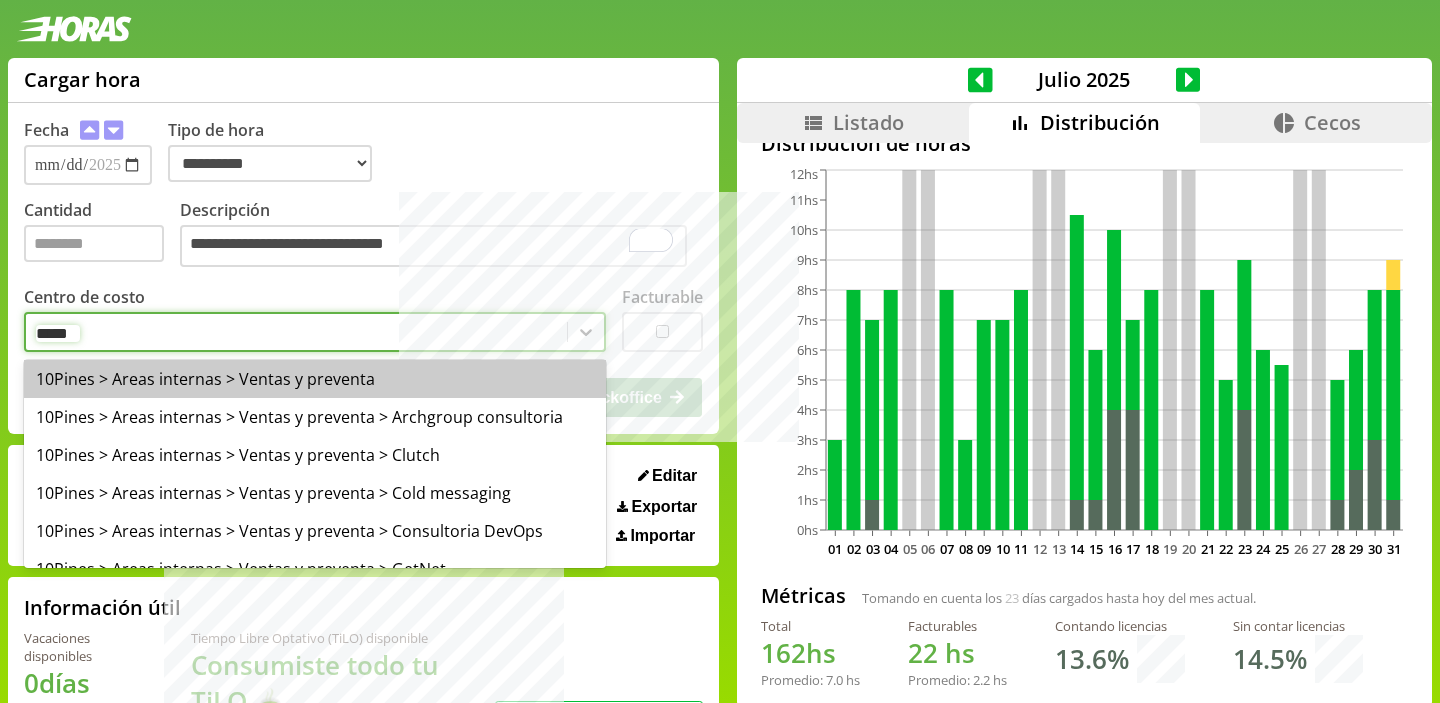 type 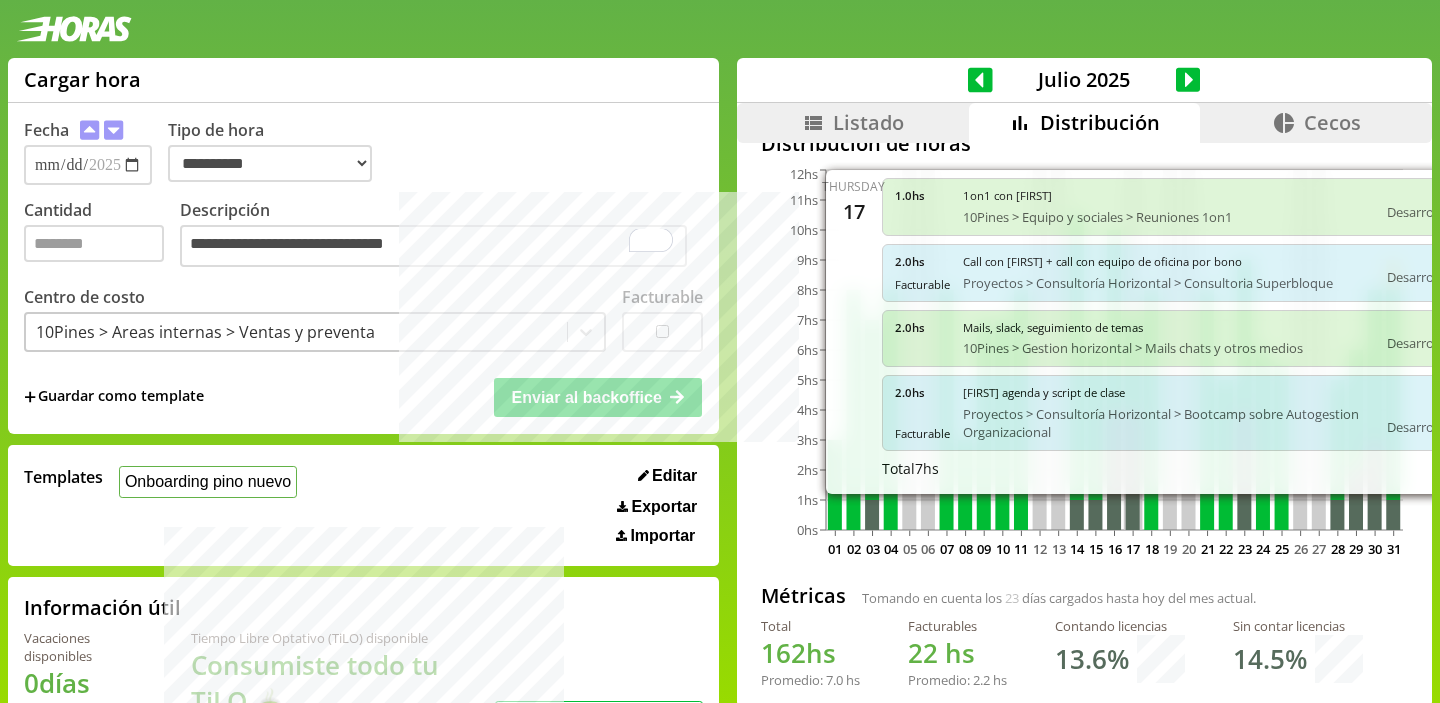 click 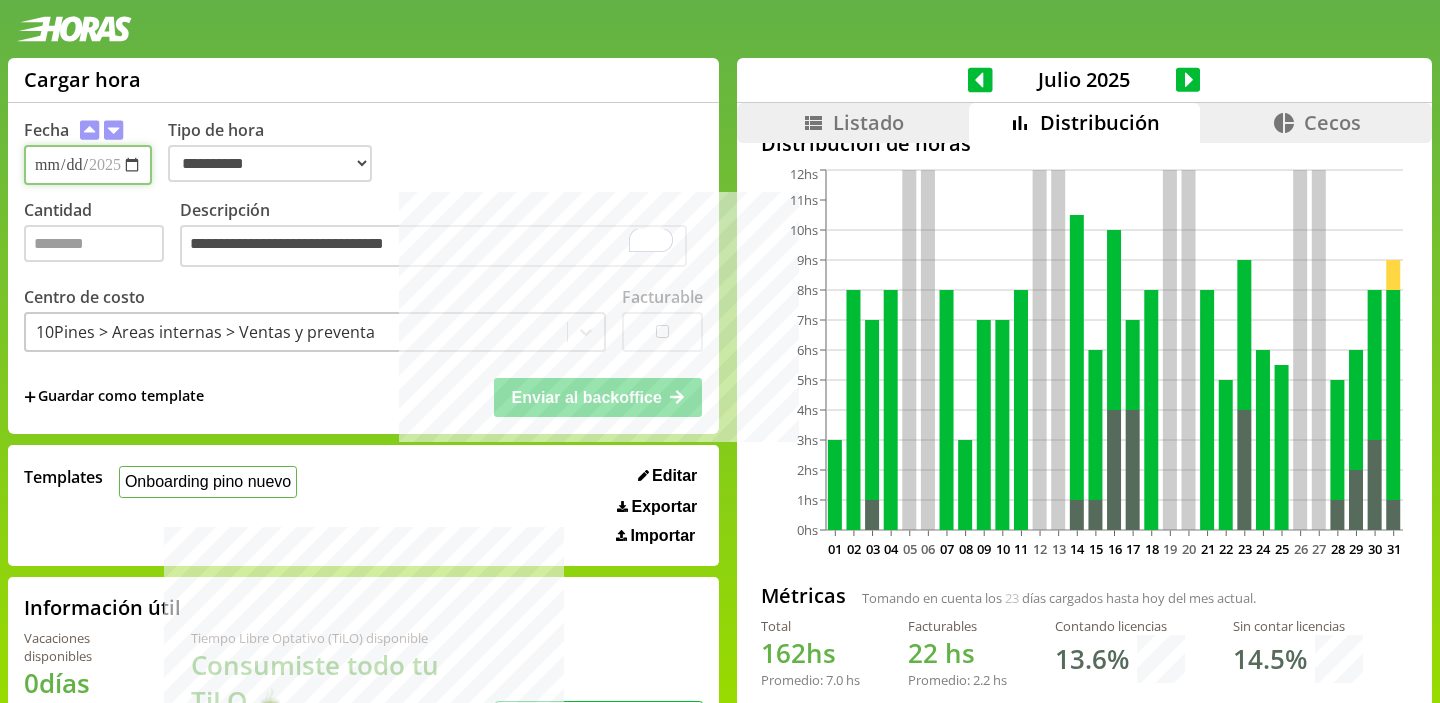 click on "**********" at bounding box center [88, 165] 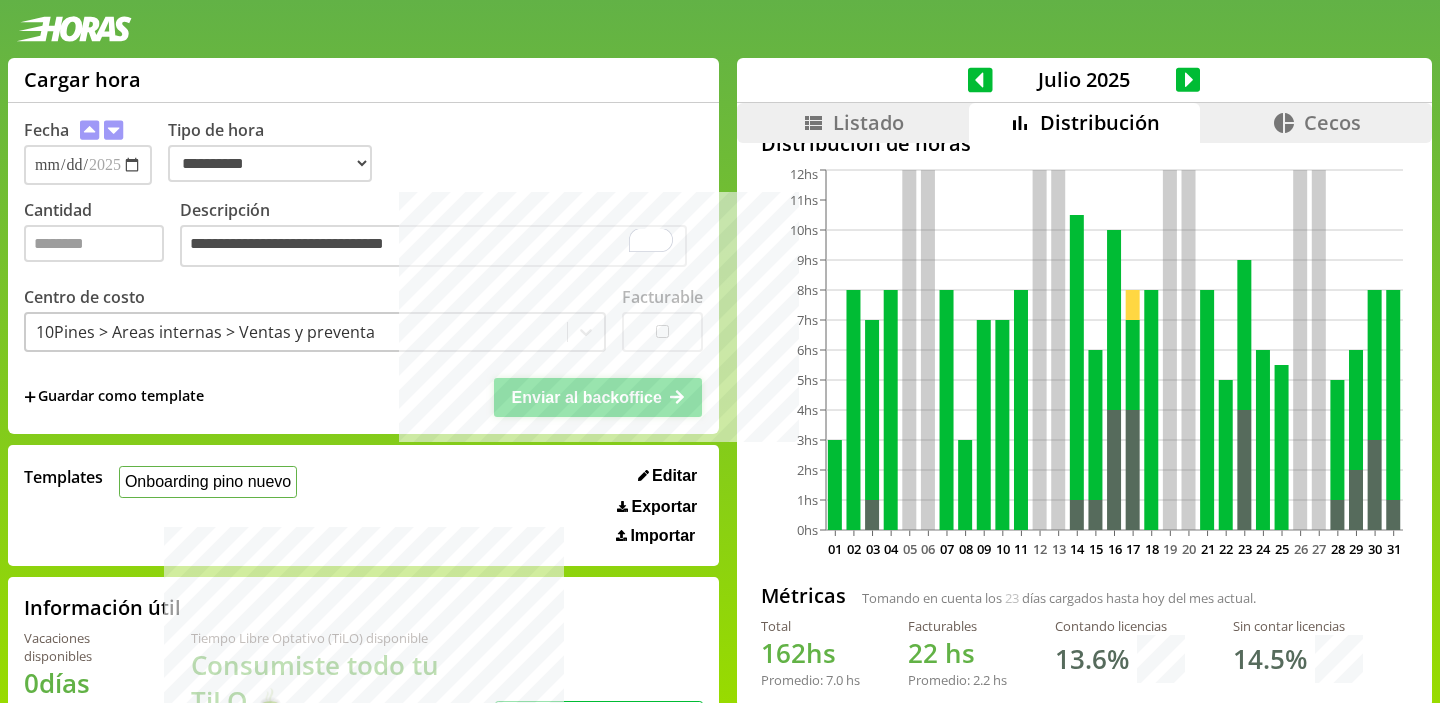 click on "Enviar al backoffice" at bounding box center (587, 397) 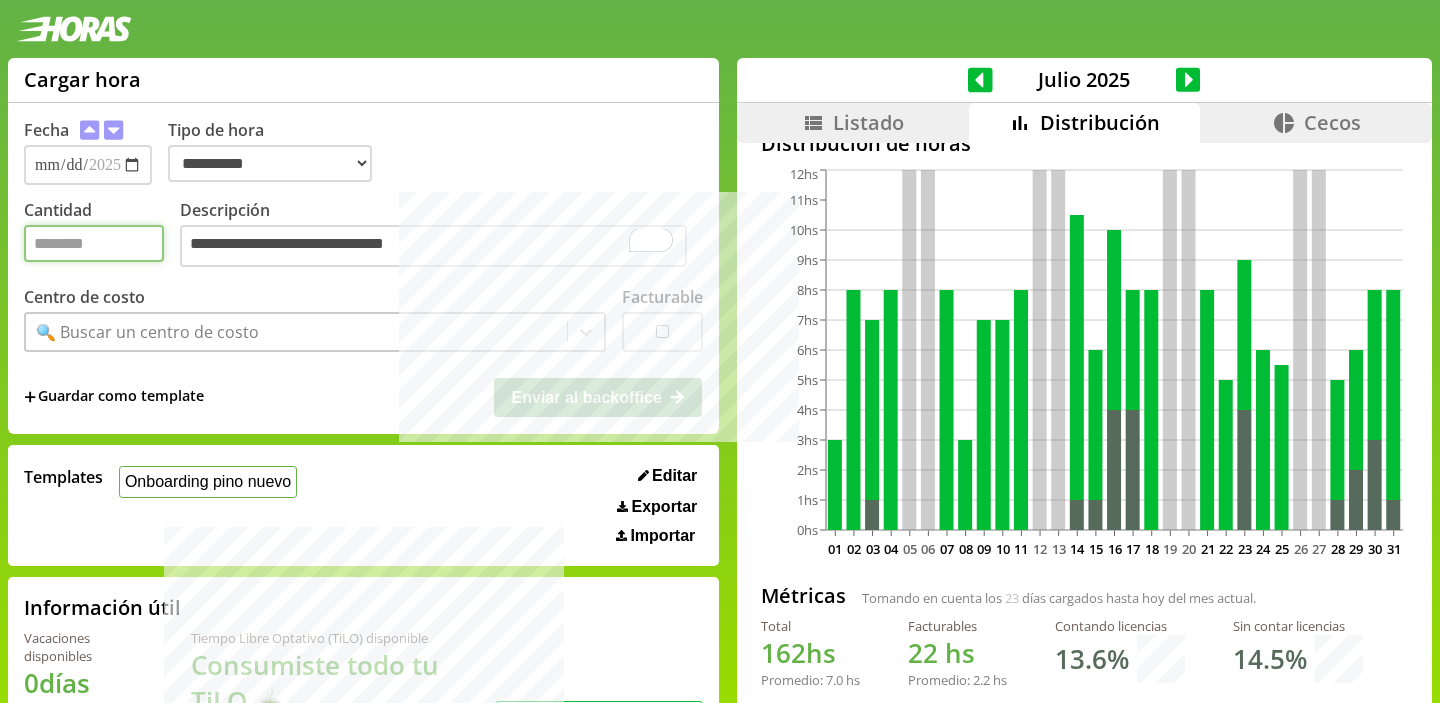 click on "Cantidad" at bounding box center [94, 243] 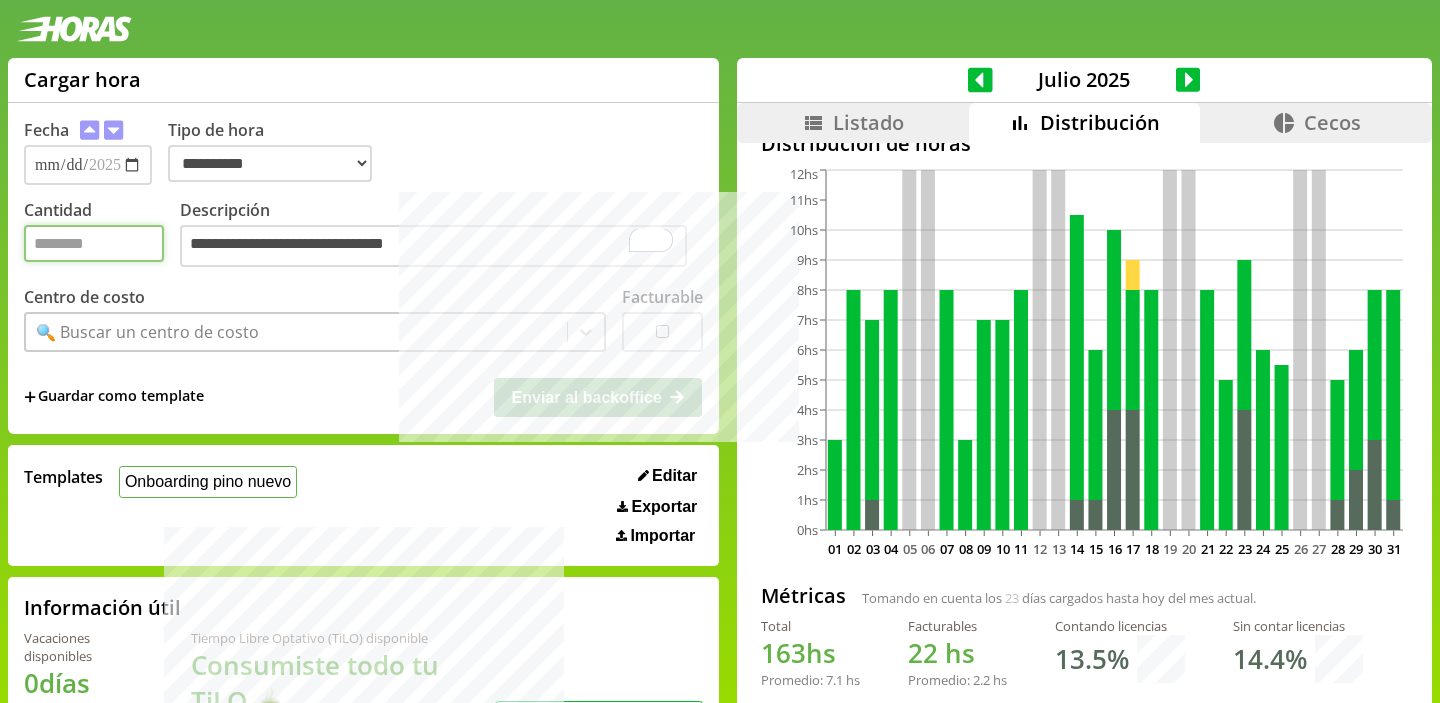 type on "*" 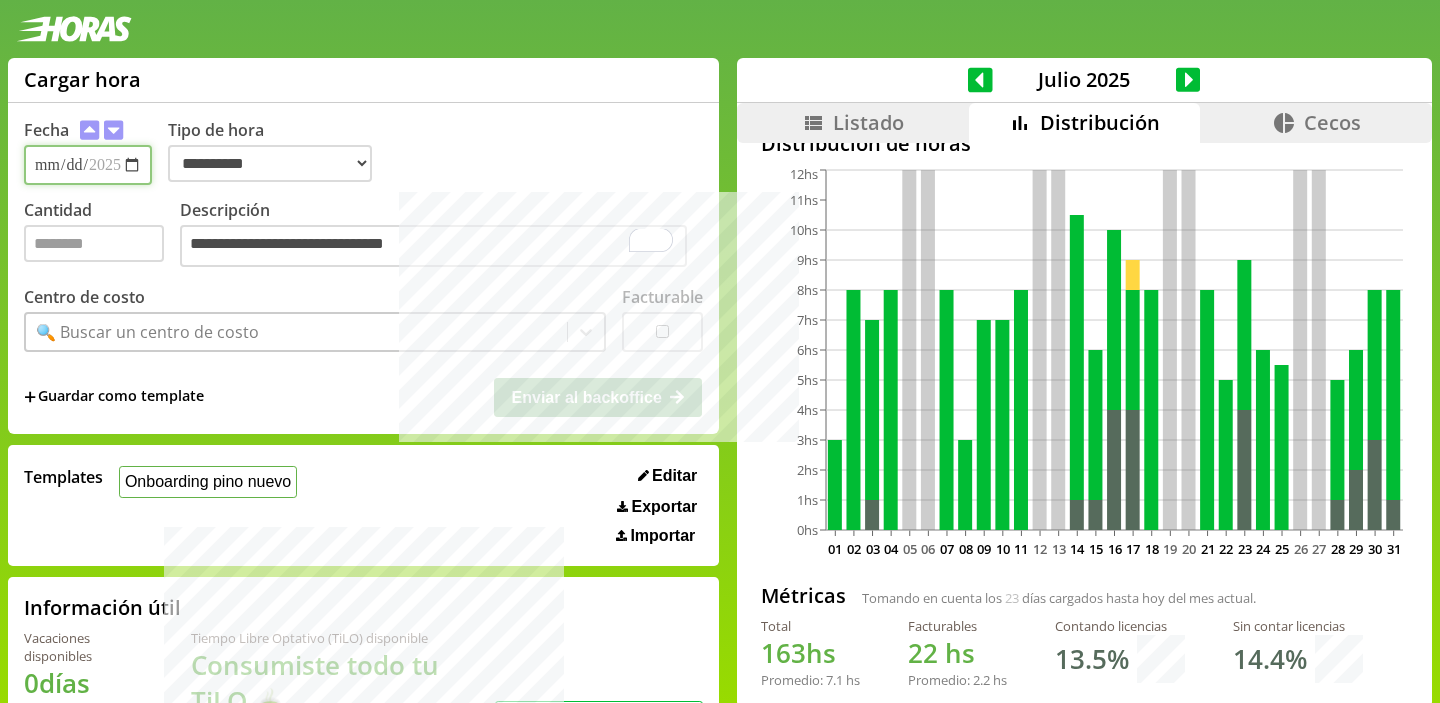 click on "**********" at bounding box center (88, 165) 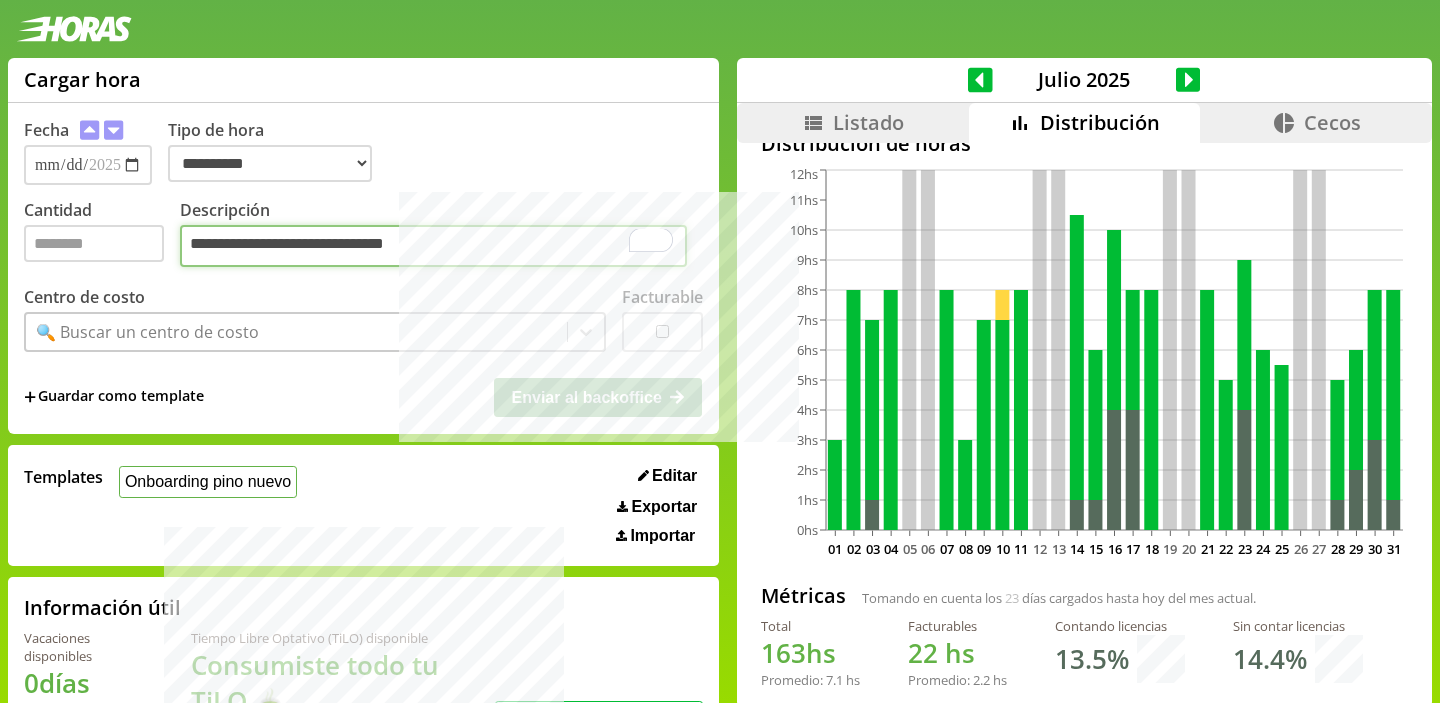 click on "**********" at bounding box center (433, 246) 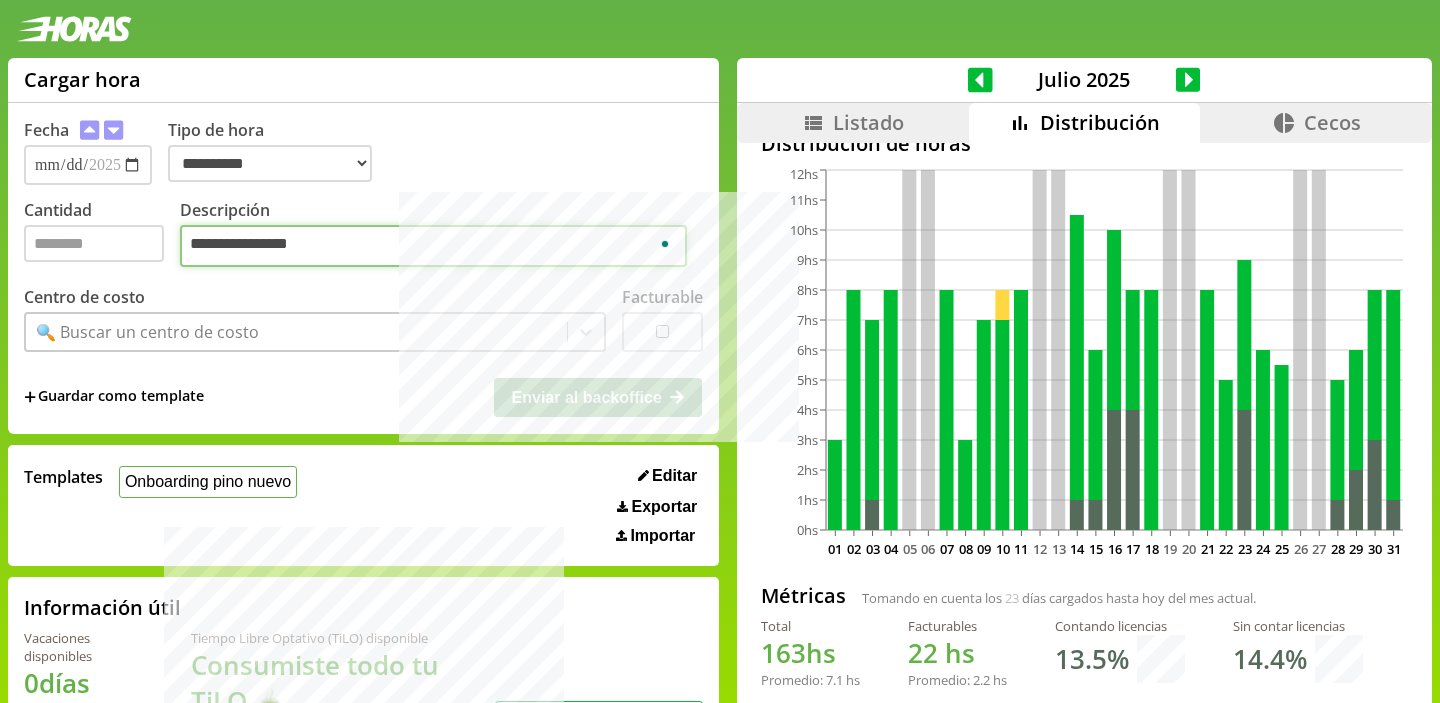 type on "**********" 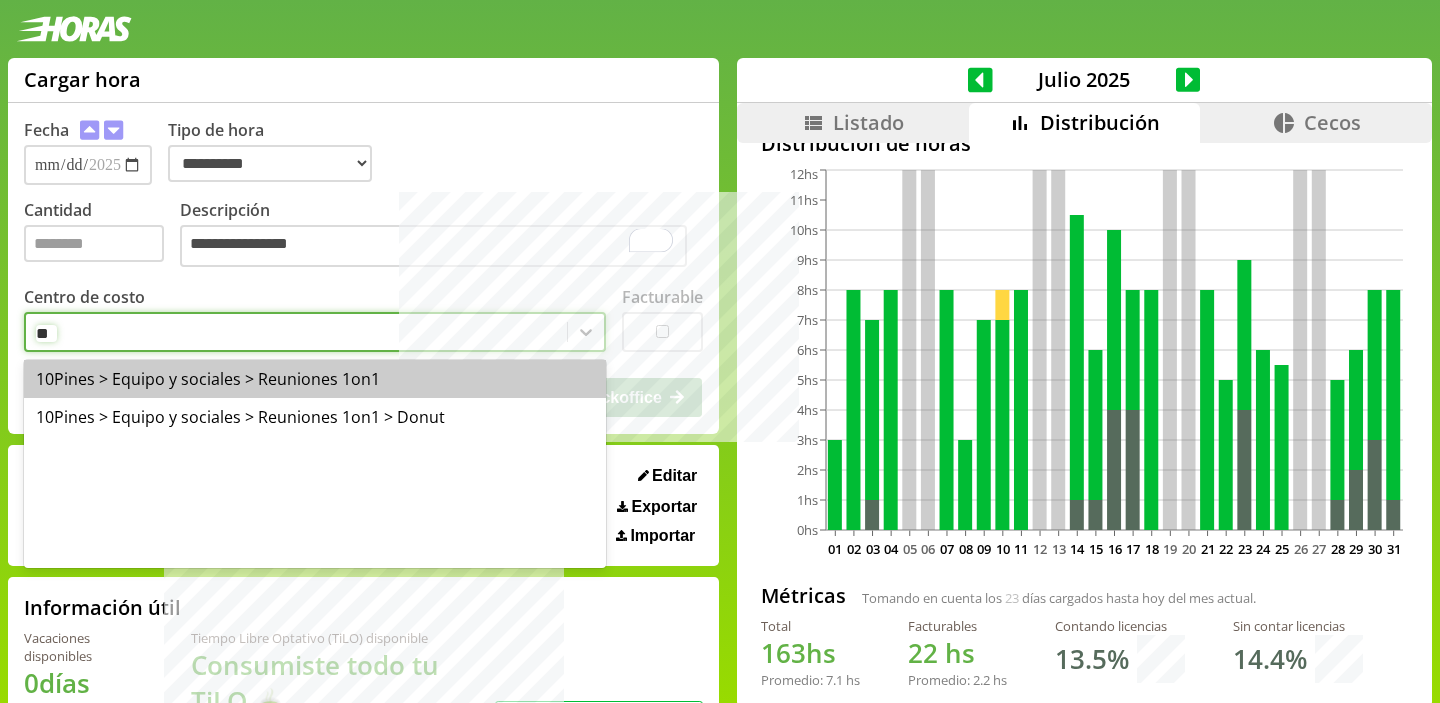 type on "***" 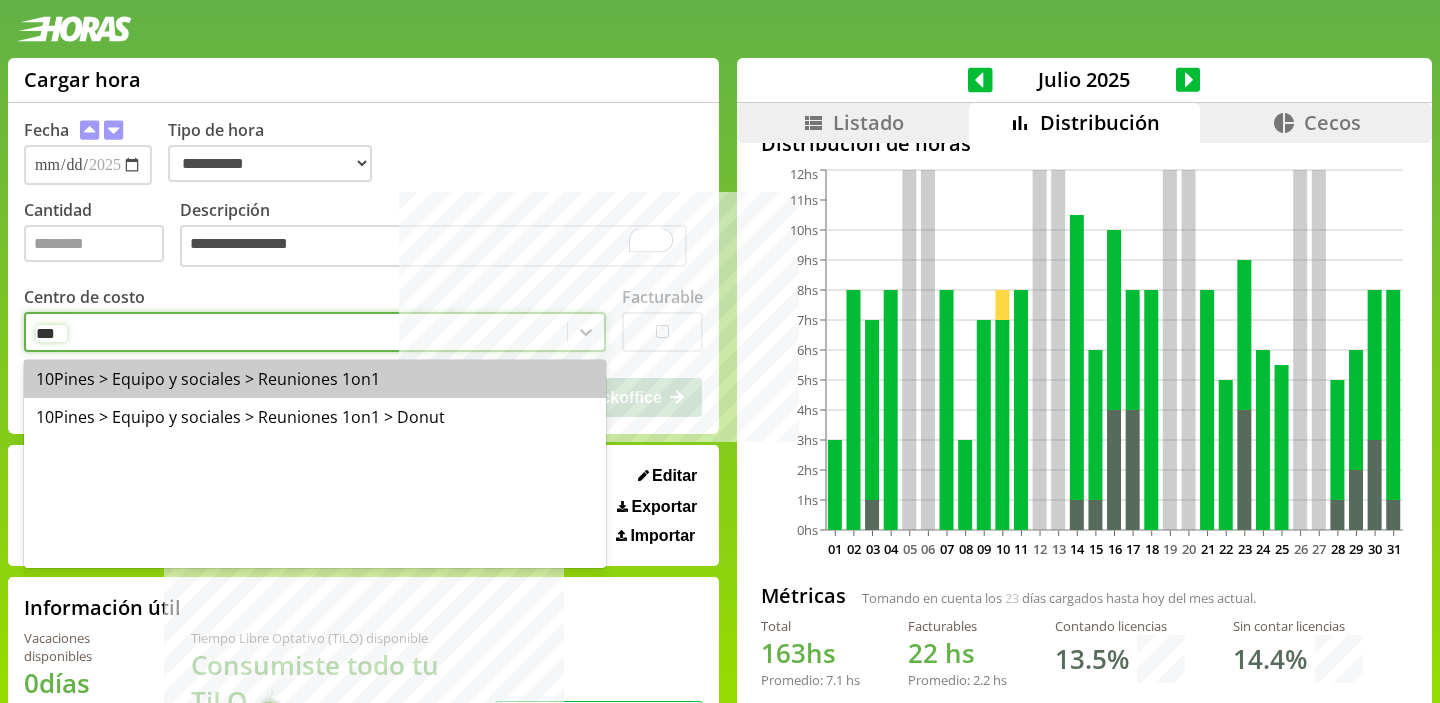 type 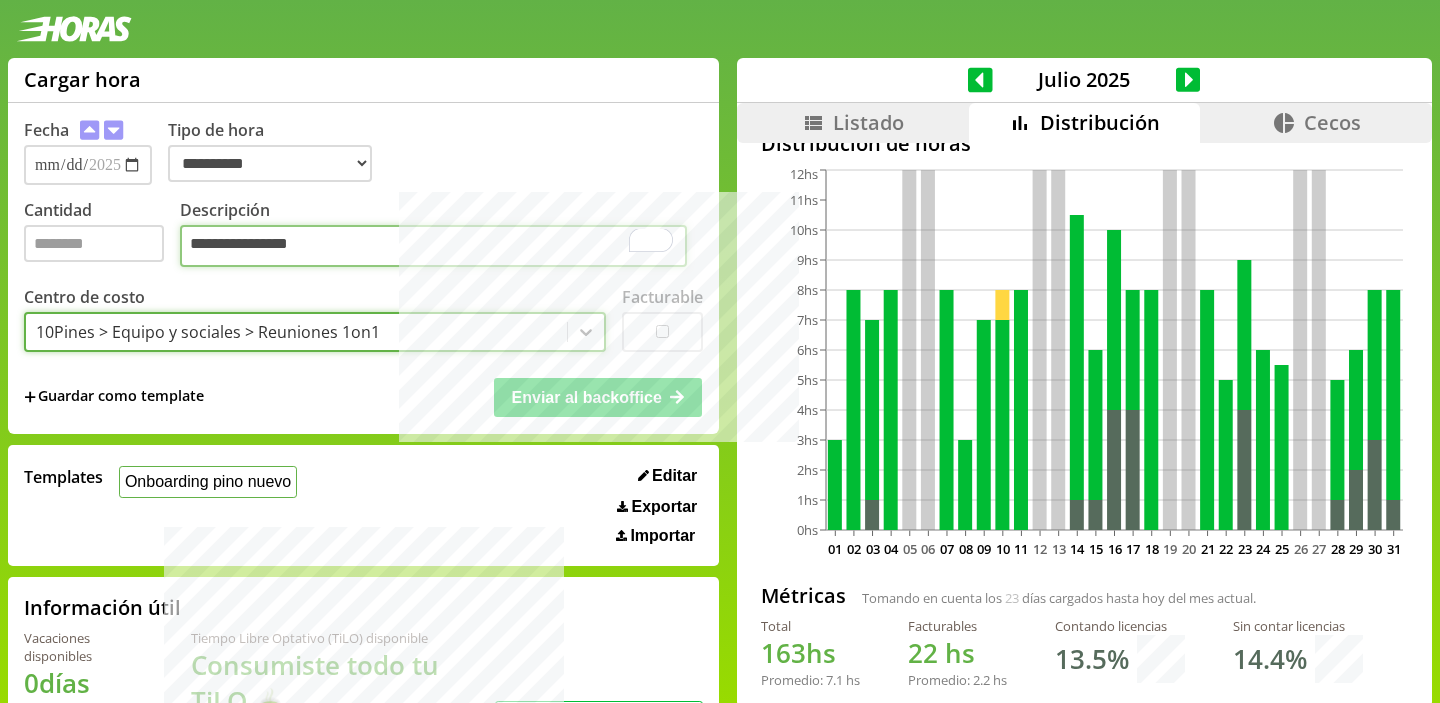 click on "**********" at bounding box center (433, 246) 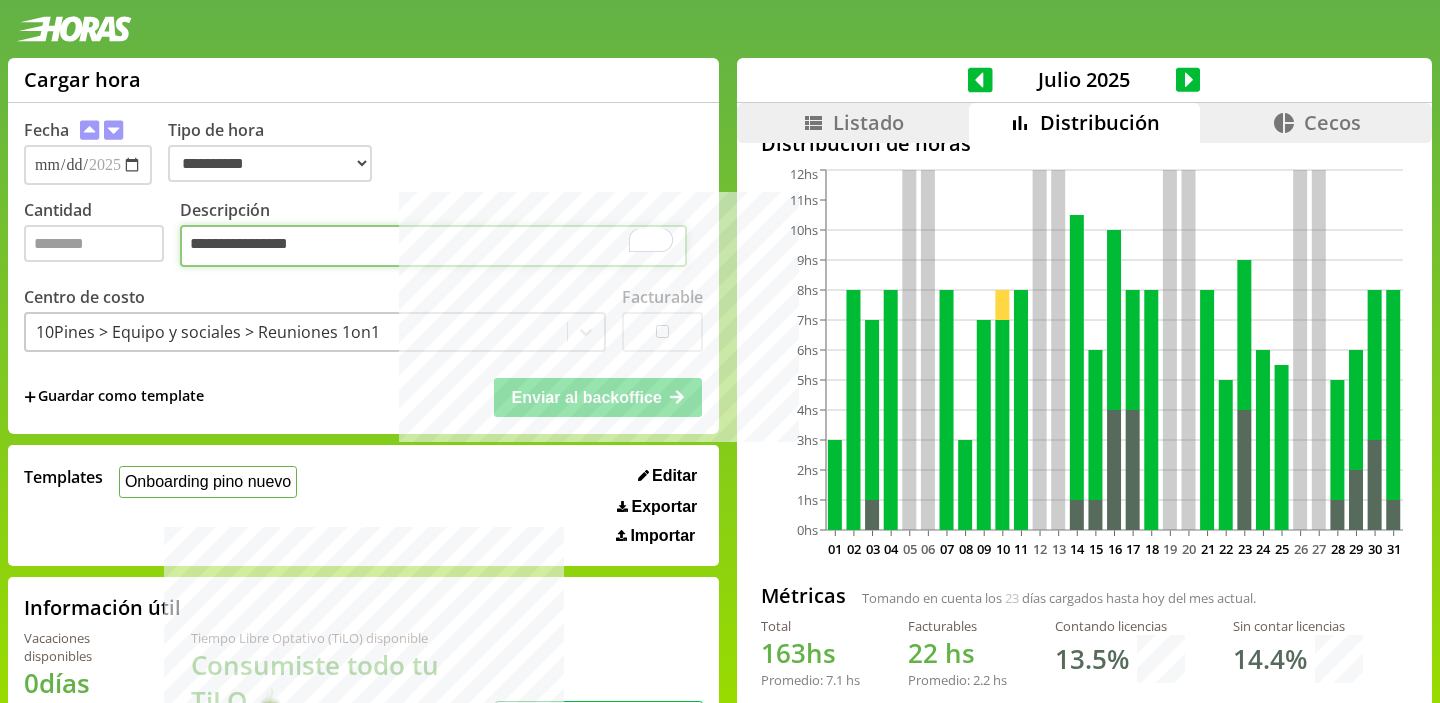 click on "**********" at bounding box center [433, 246] 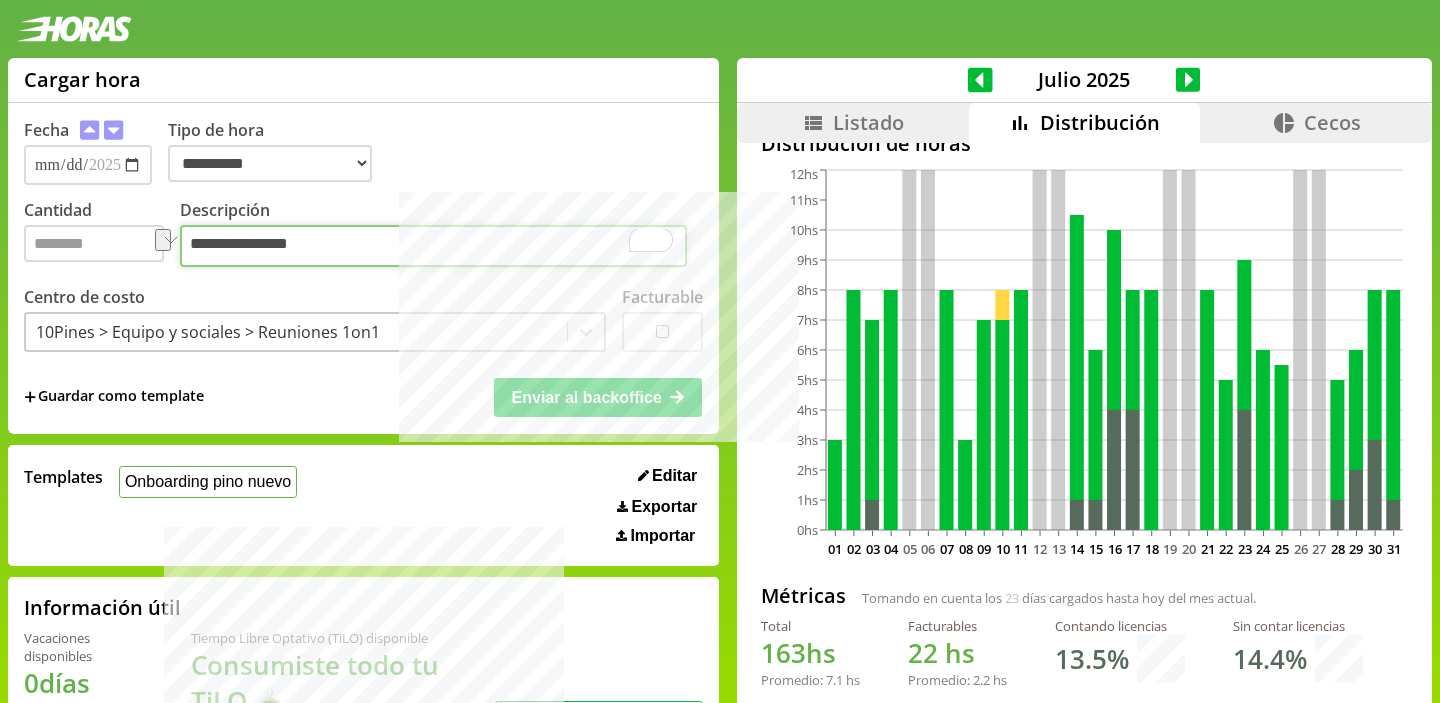 click on "**********" at bounding box center [433, 246] 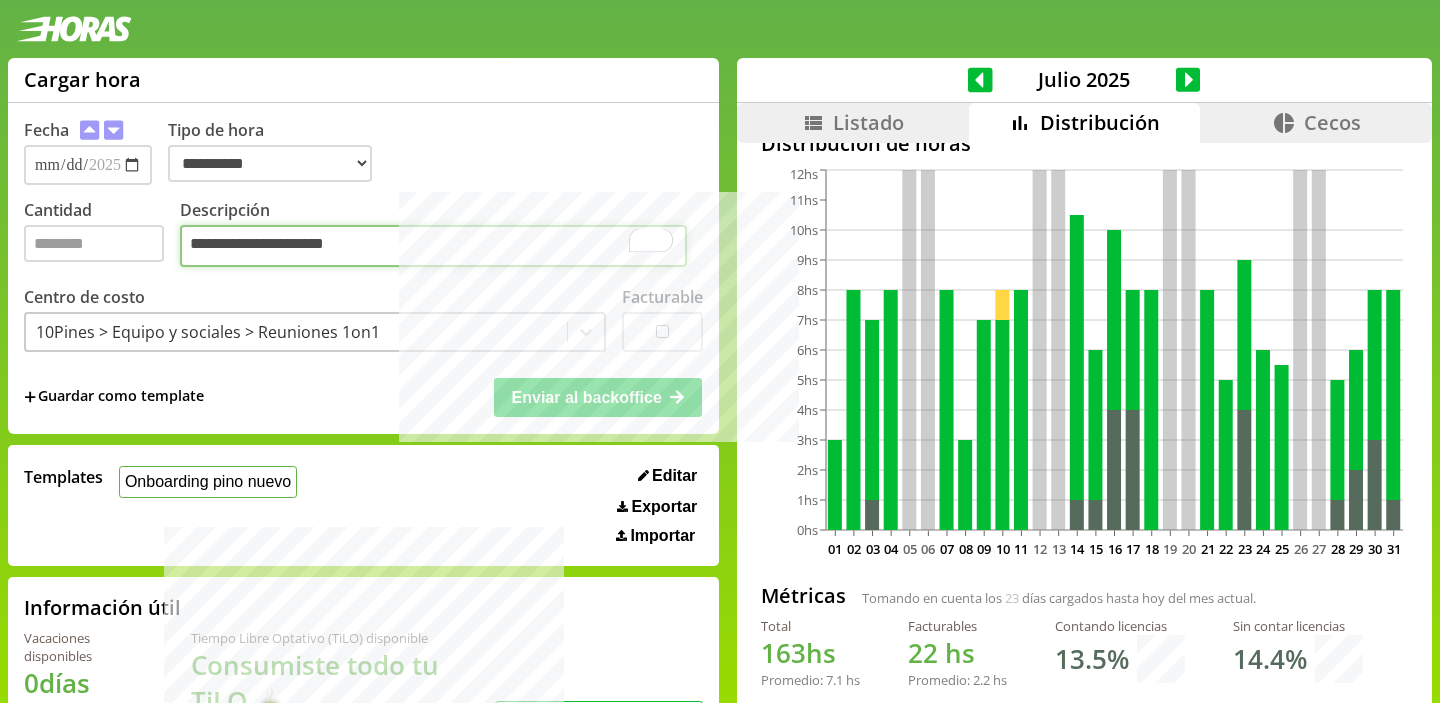 type on "**********" 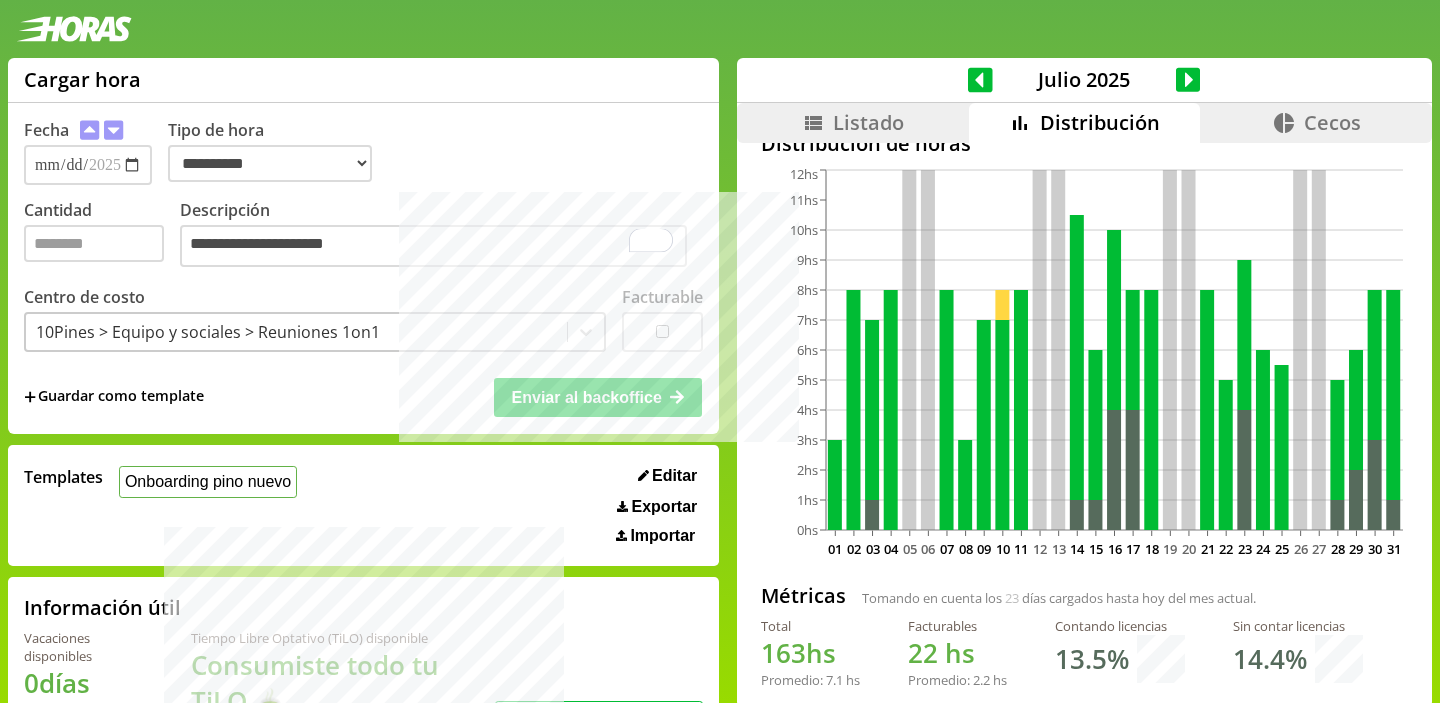 click on "10Pines > Equipo y sociales > Reuniones 1on1" at bounding box center [208, 332] 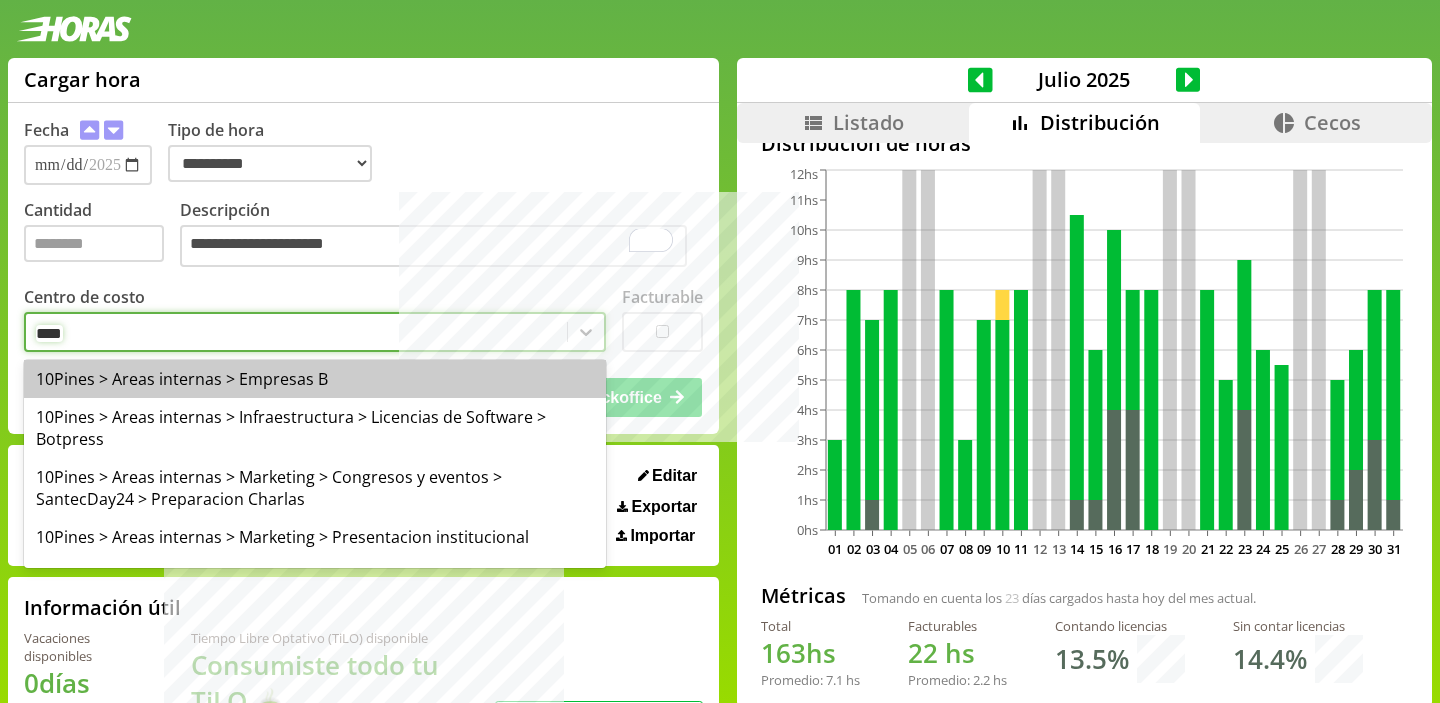 type on "*****" 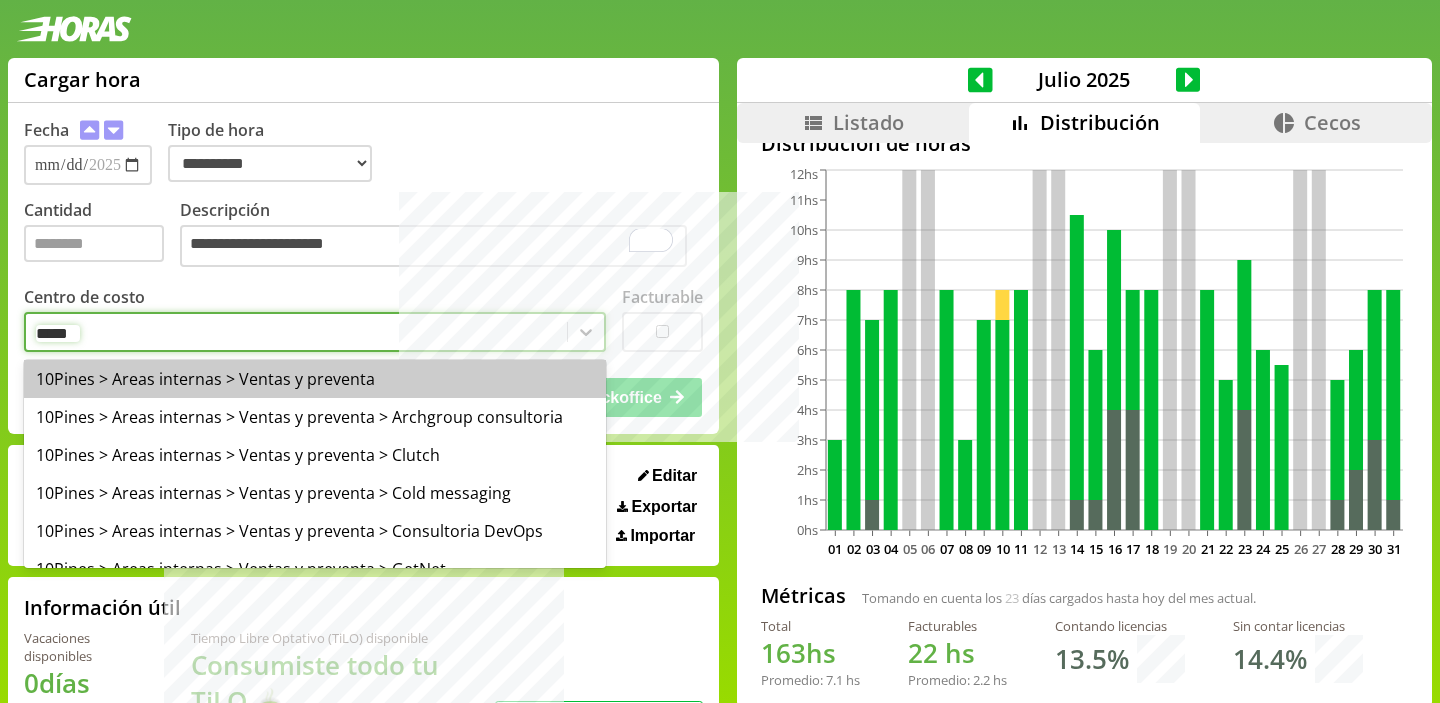 type 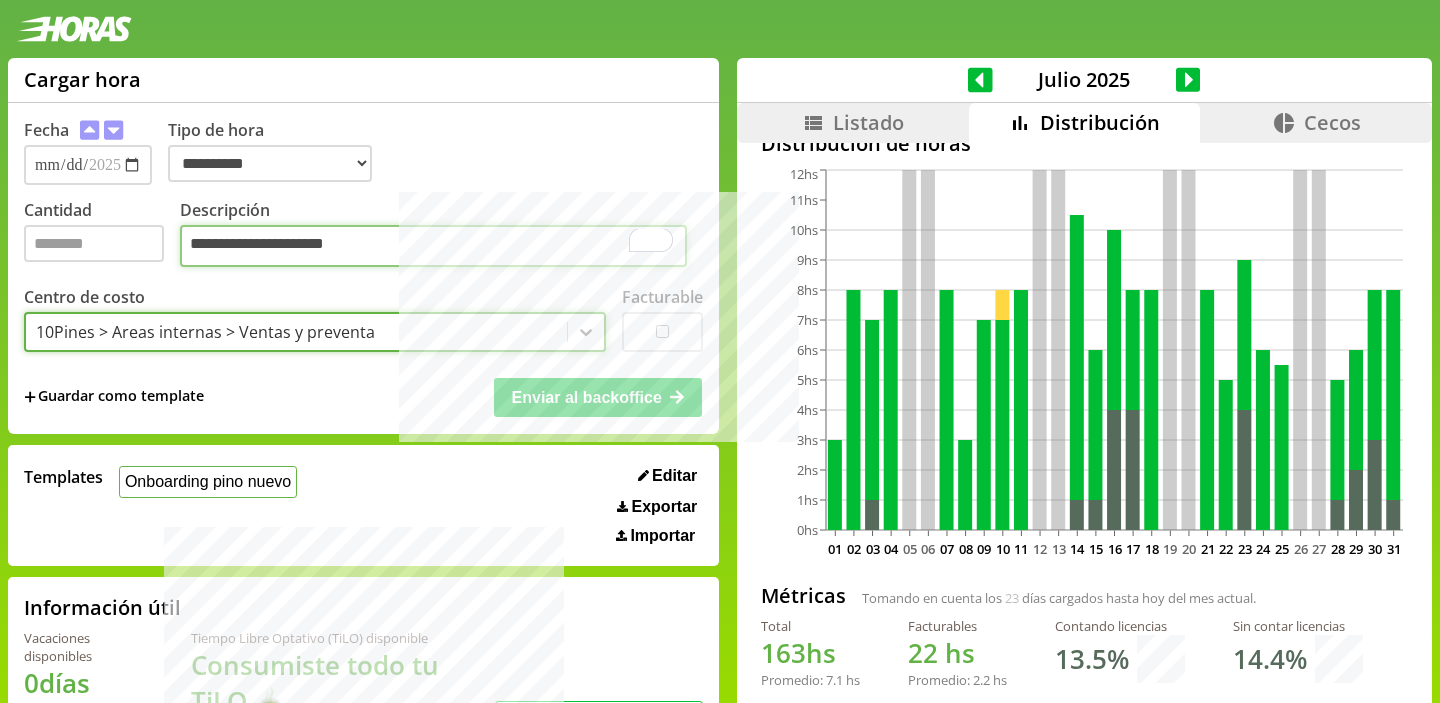 click on "**********" at bounding box center [433, 246] 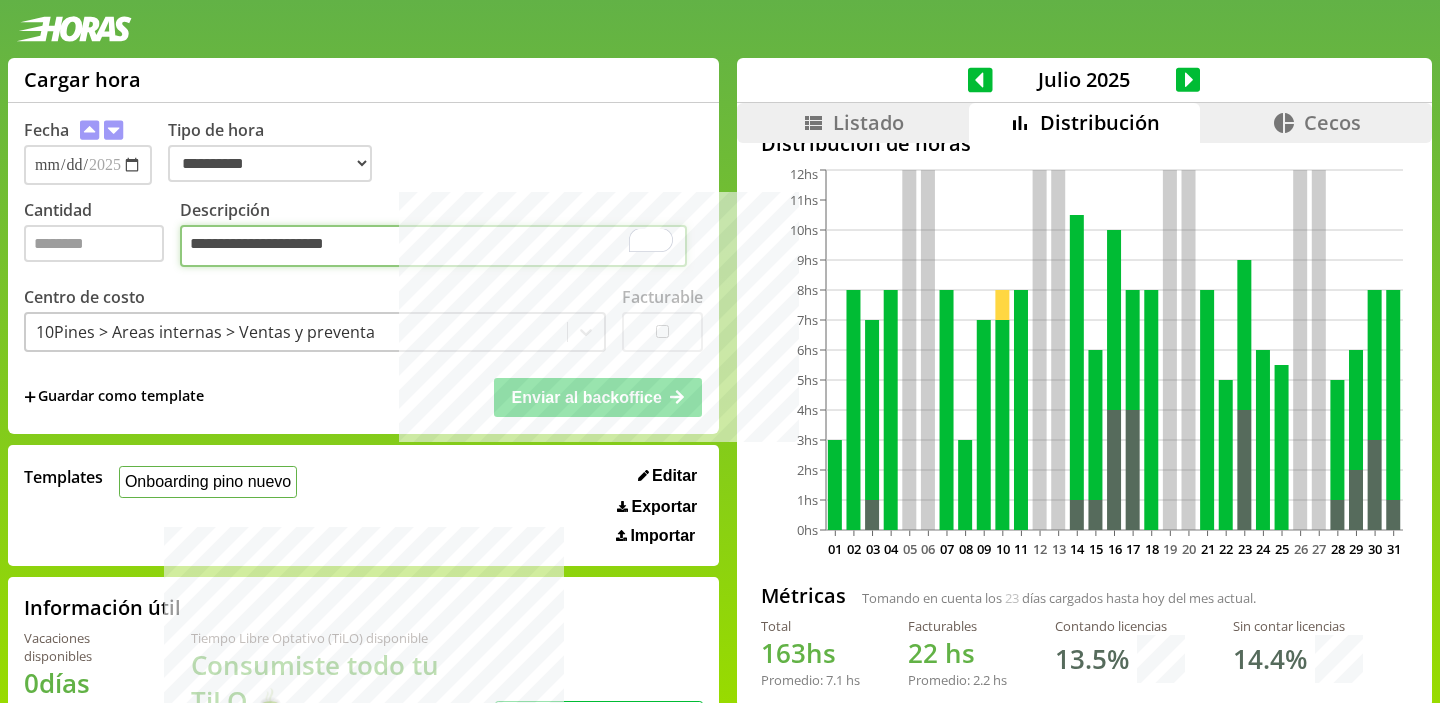 click on "**********" at bounding box center [433, 246] 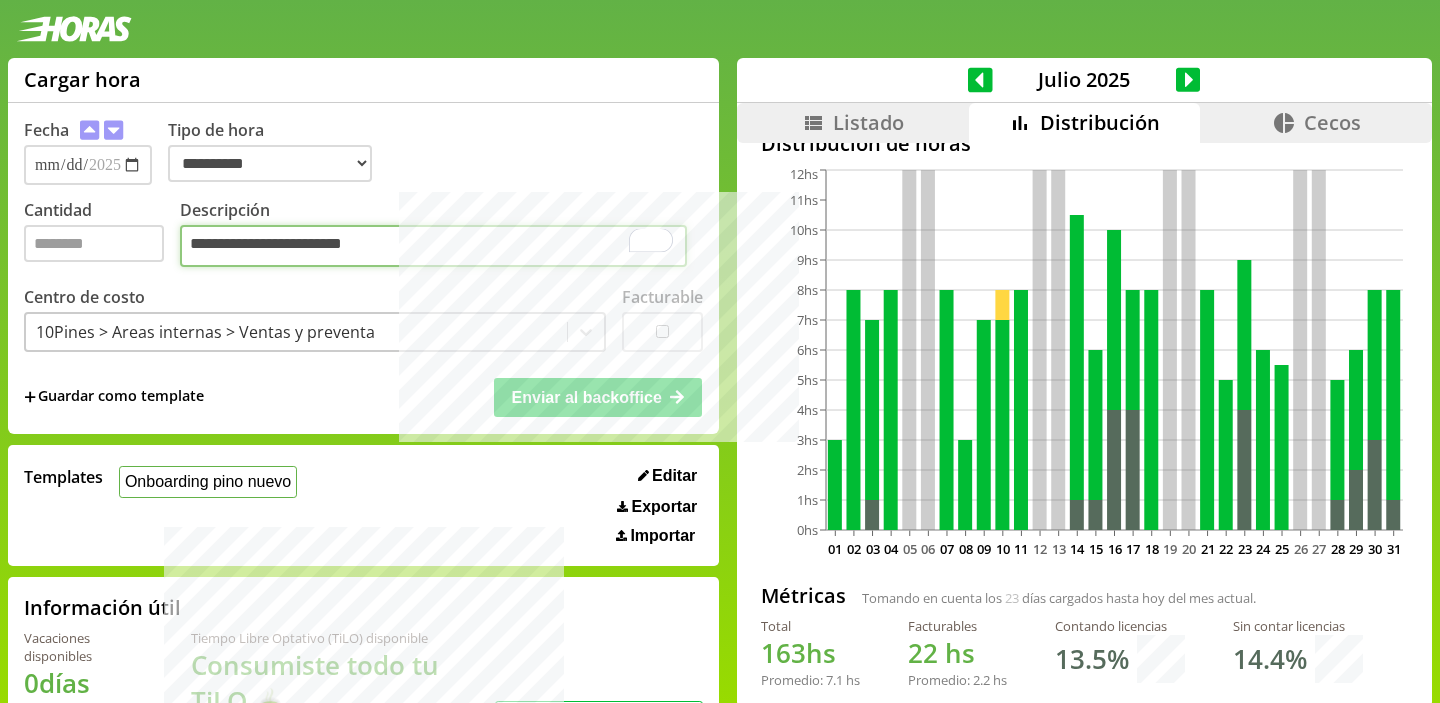 click on "**********" at bounding box center [433, 246] 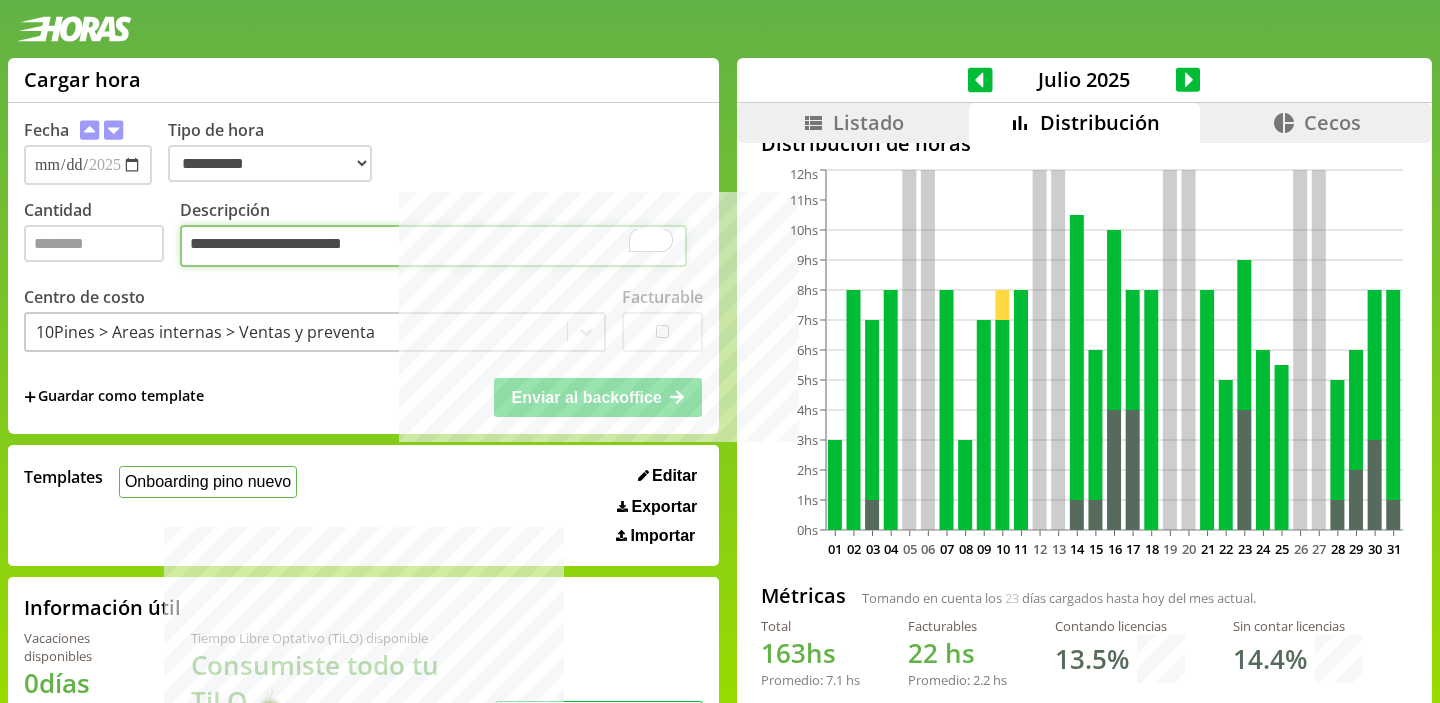 type on "**********" 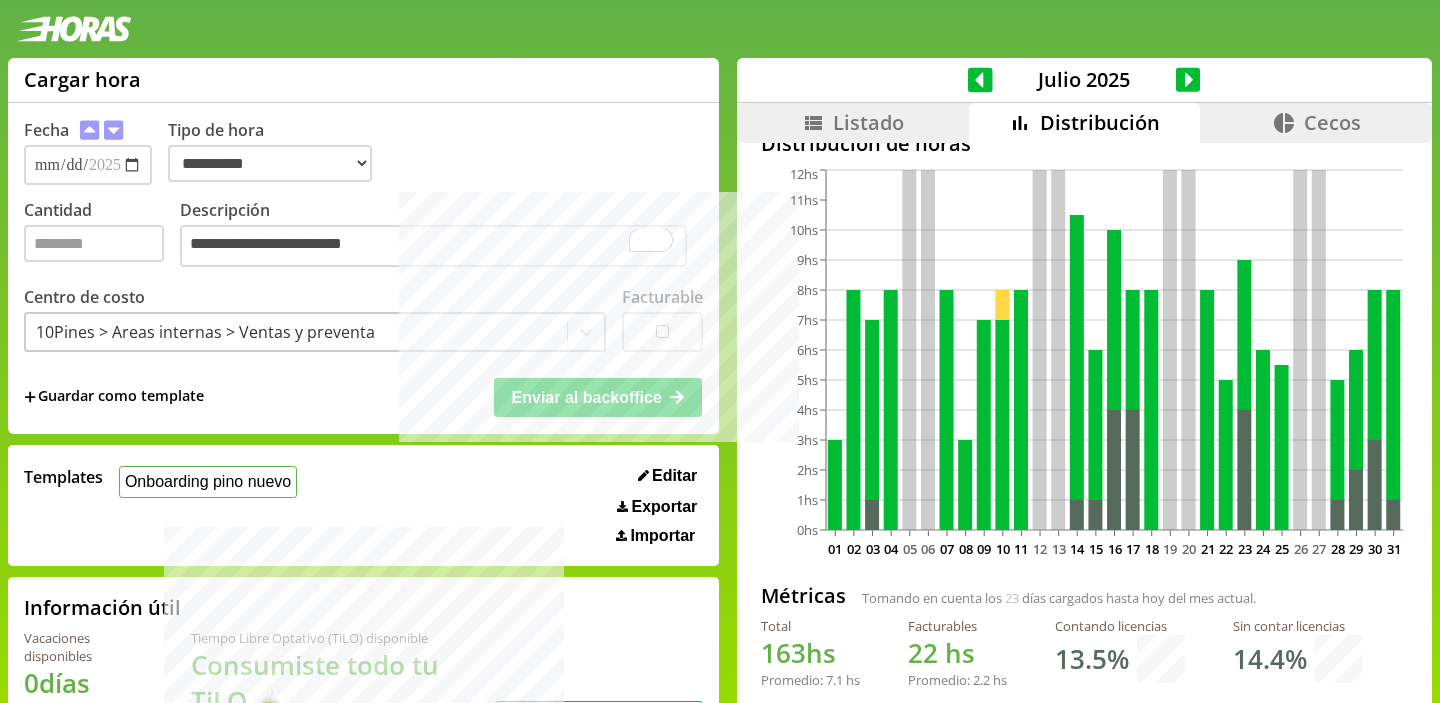 click on "10Pines > Areas internas > Ventas y preventa" at bounding box center [296, 332] 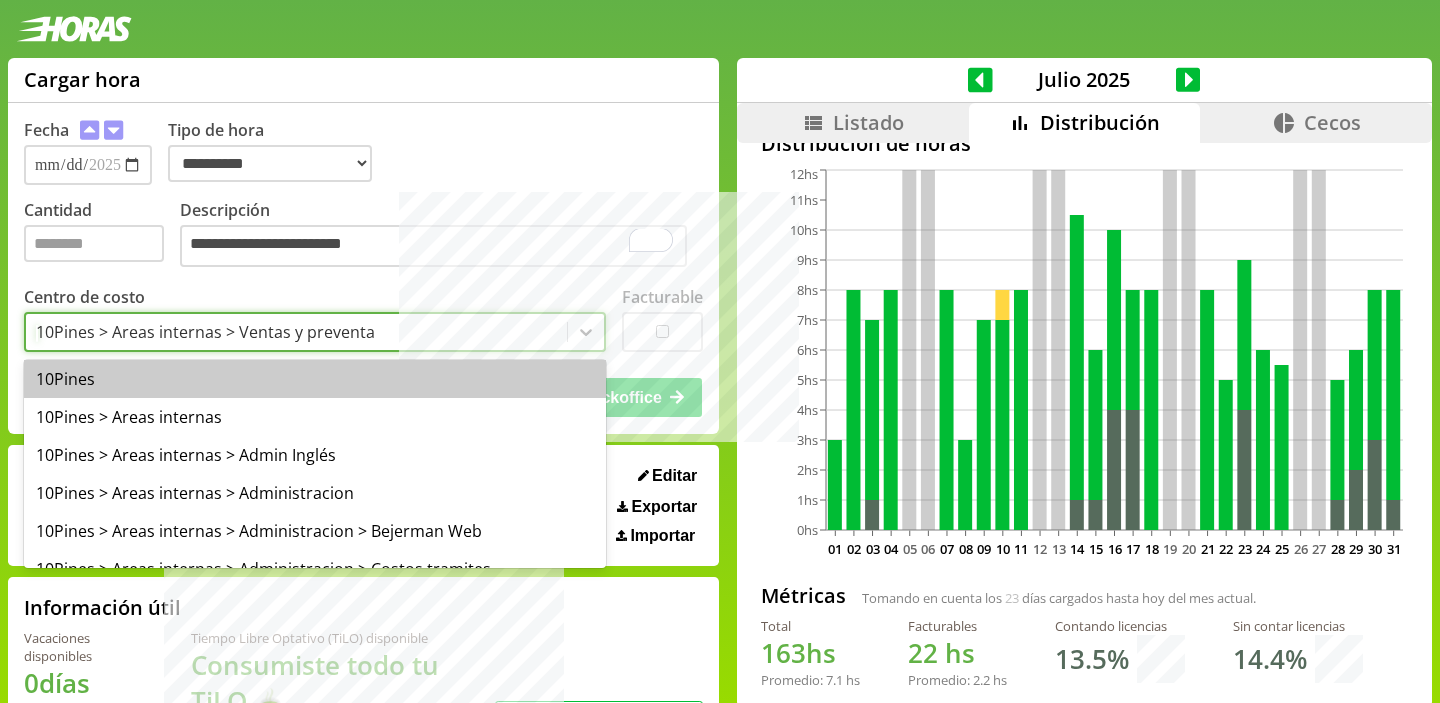 click on "10Pines > Areas internas > Ventas y preventa" at bounding box center [296, 332] 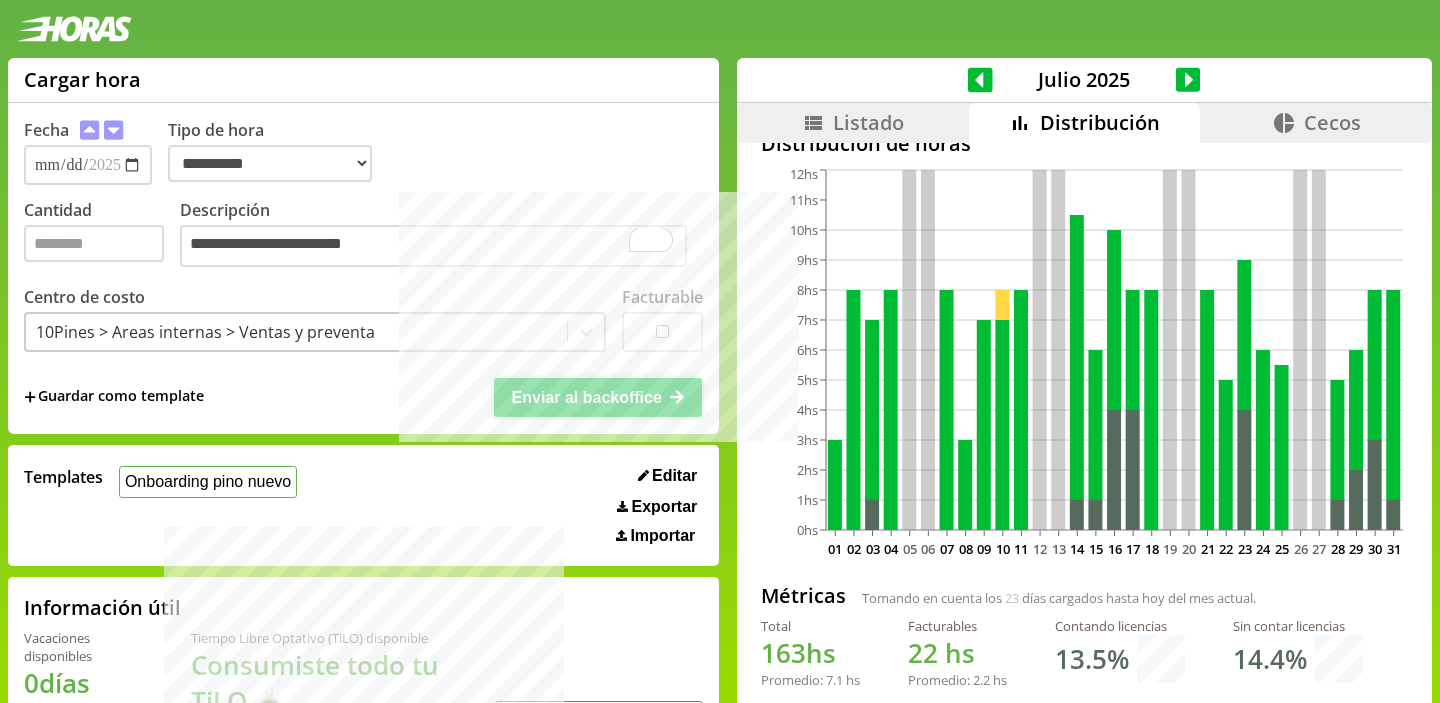 click on "Enviar al backoffice" at bounding box center (587, 397) 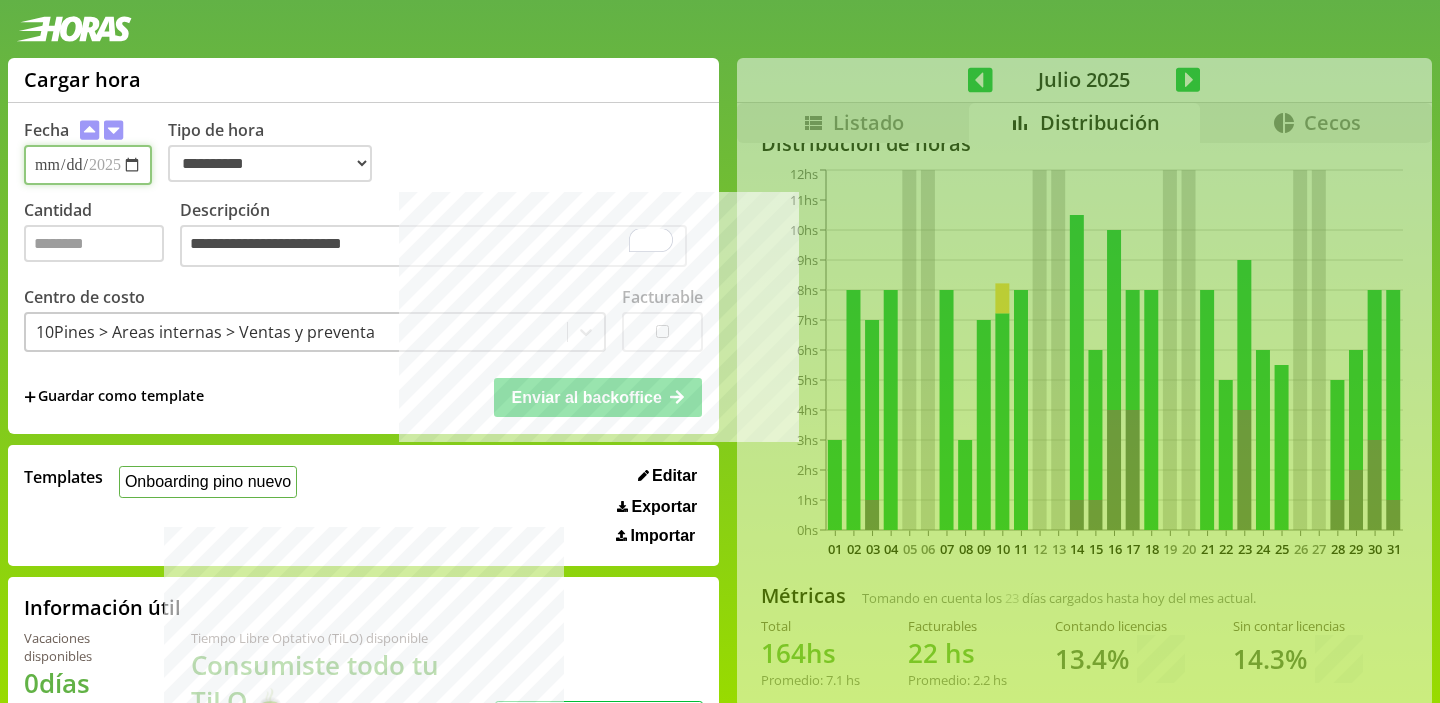 type 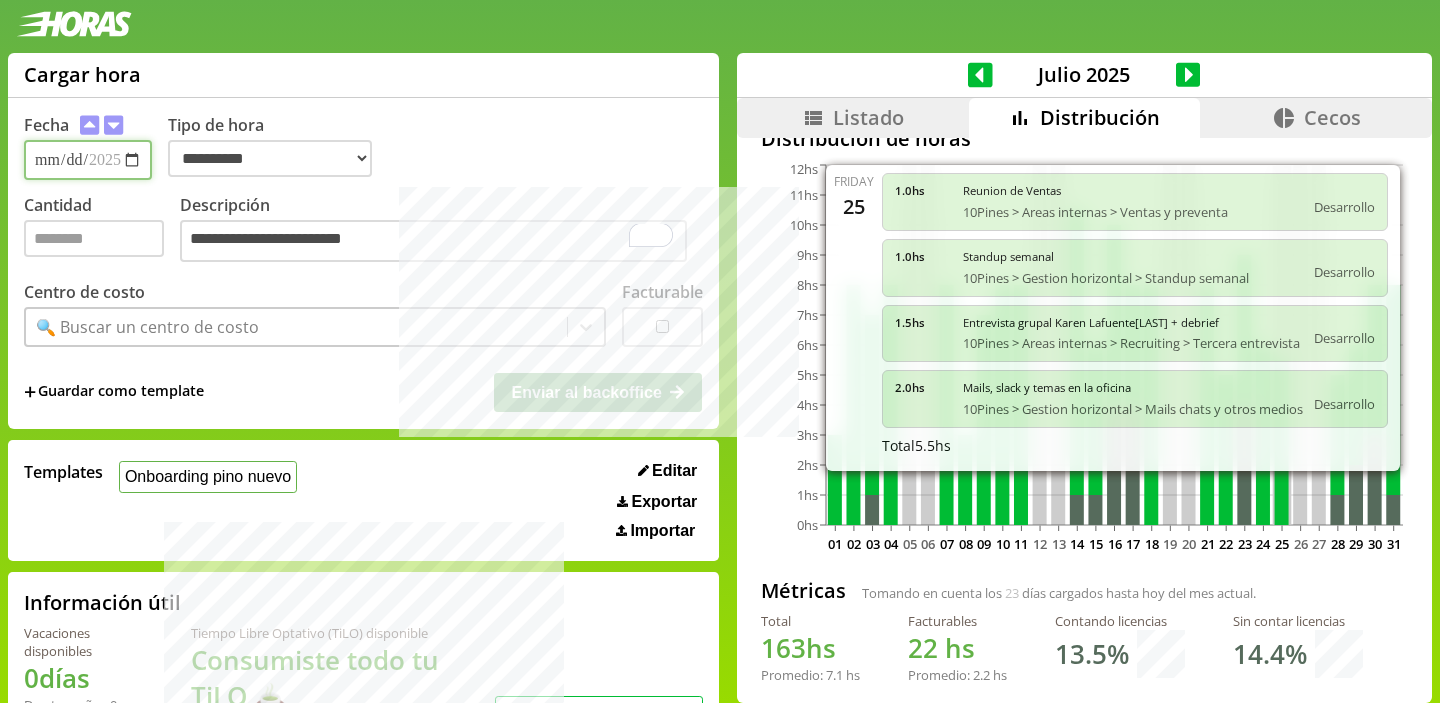 scroll, scrollTop: 8, scrollLeft: 0, axis: vertical 